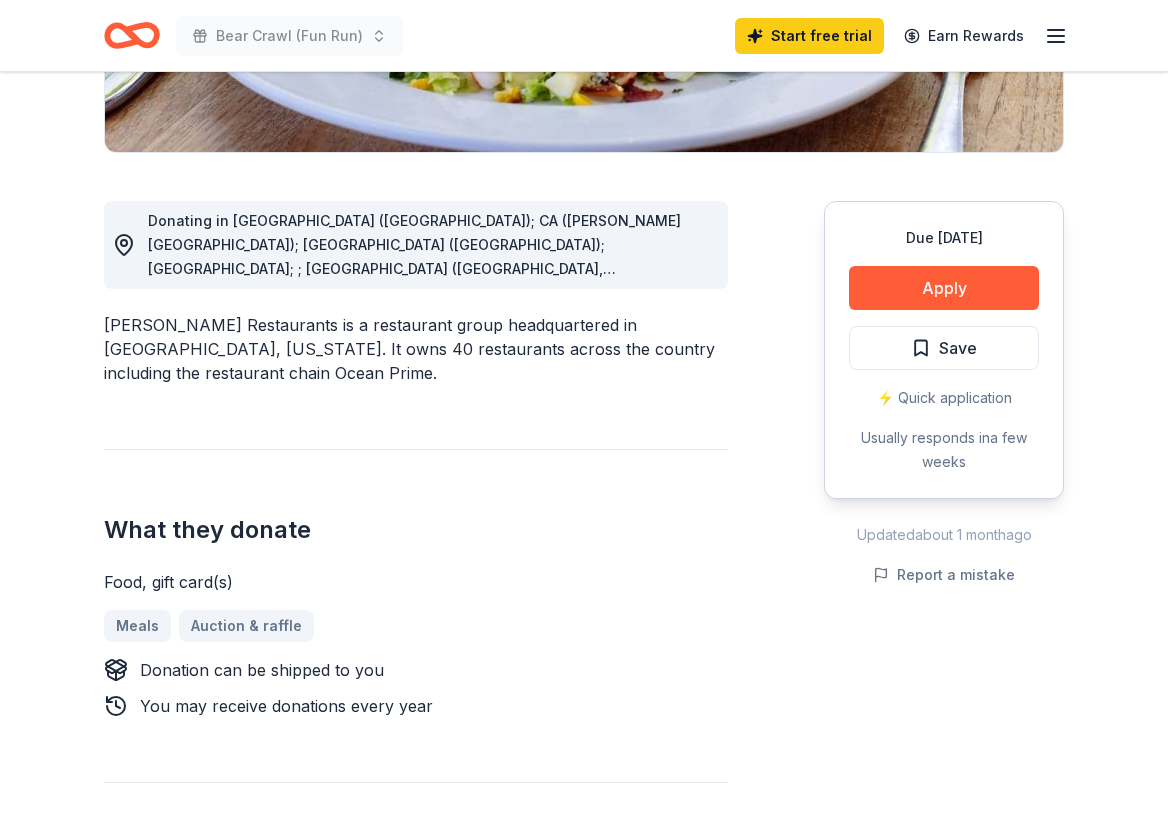 scroll, scrollTop: 465, scrollLeft: 0, axis: vertical 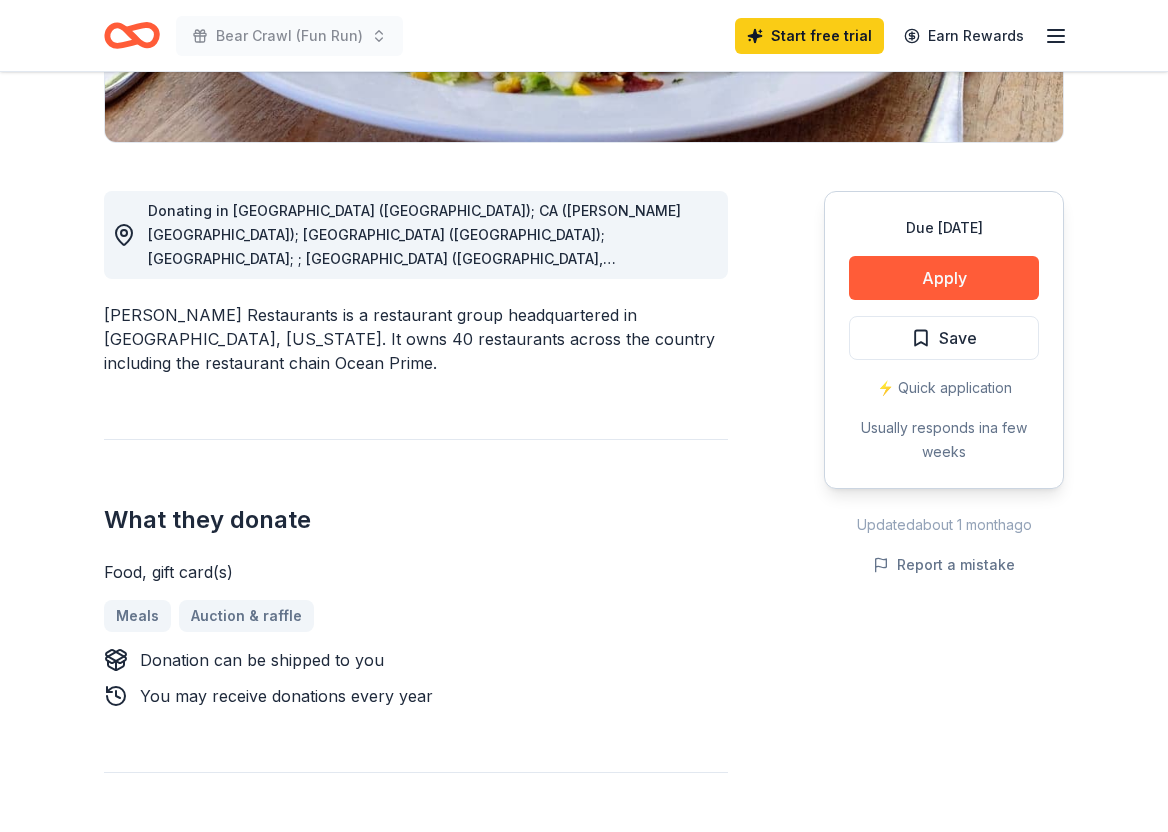 click on "Donating in AZ (Phoenix); CA (Beverly Hills); CO (Denver); DC; ; FL (Naples, Orlando, Sarasota, Tampa); IL (Chicago); IN (Indianapolis); MA (Boston); MI (Detroit); MO (Kansas City); NV (Las Vegas); NY (New York City); OH (Cincinnati, Columbus); PA (Philadelphia); TN (Nashville); TX (Dallas)" at bounding box center [418, 342] 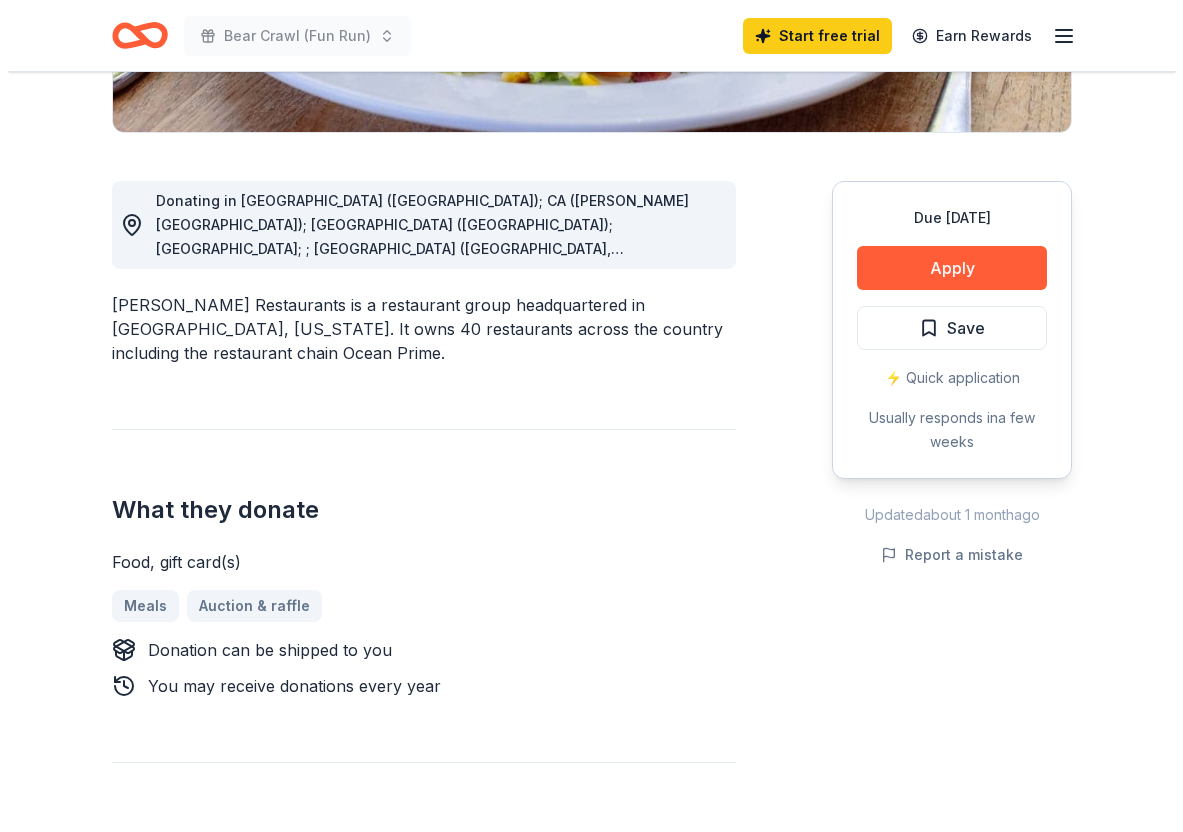 scroll, scrollTop: 486, scrollLeft: 0, axis: vertical 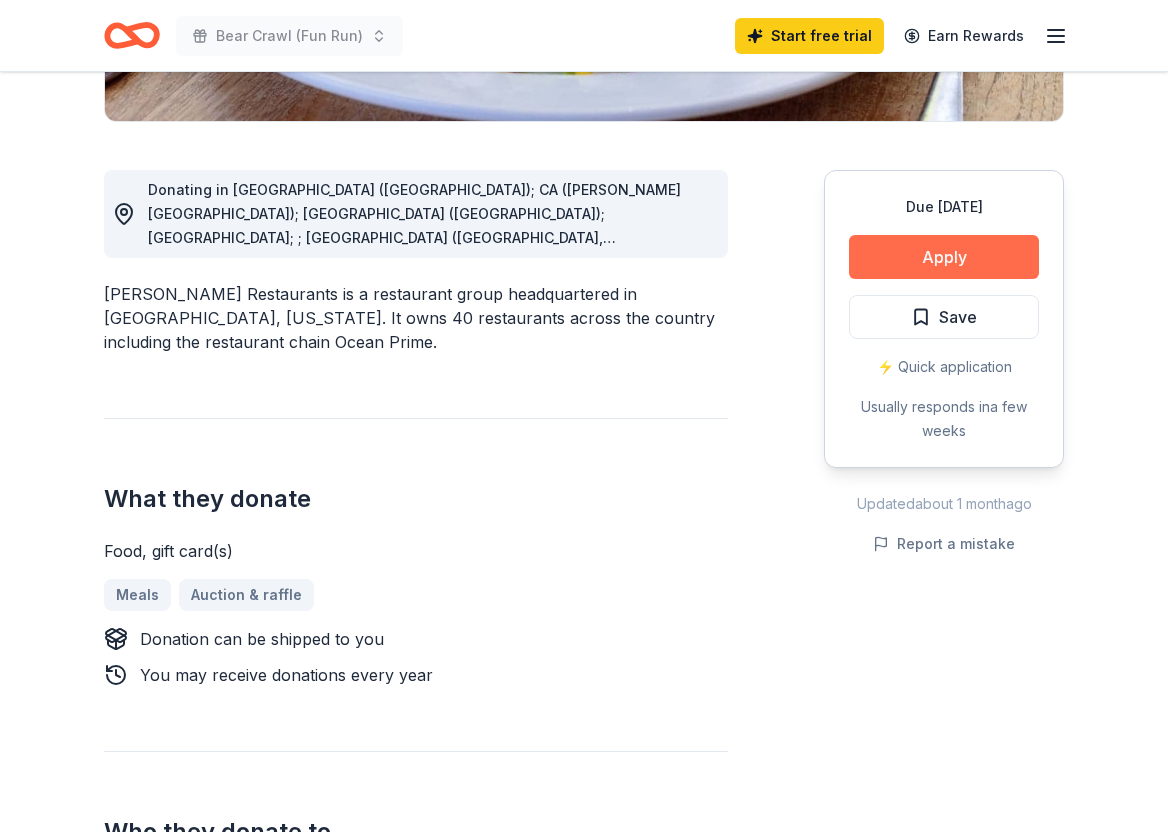 click on "Apply" at bounding box center [944, 257] 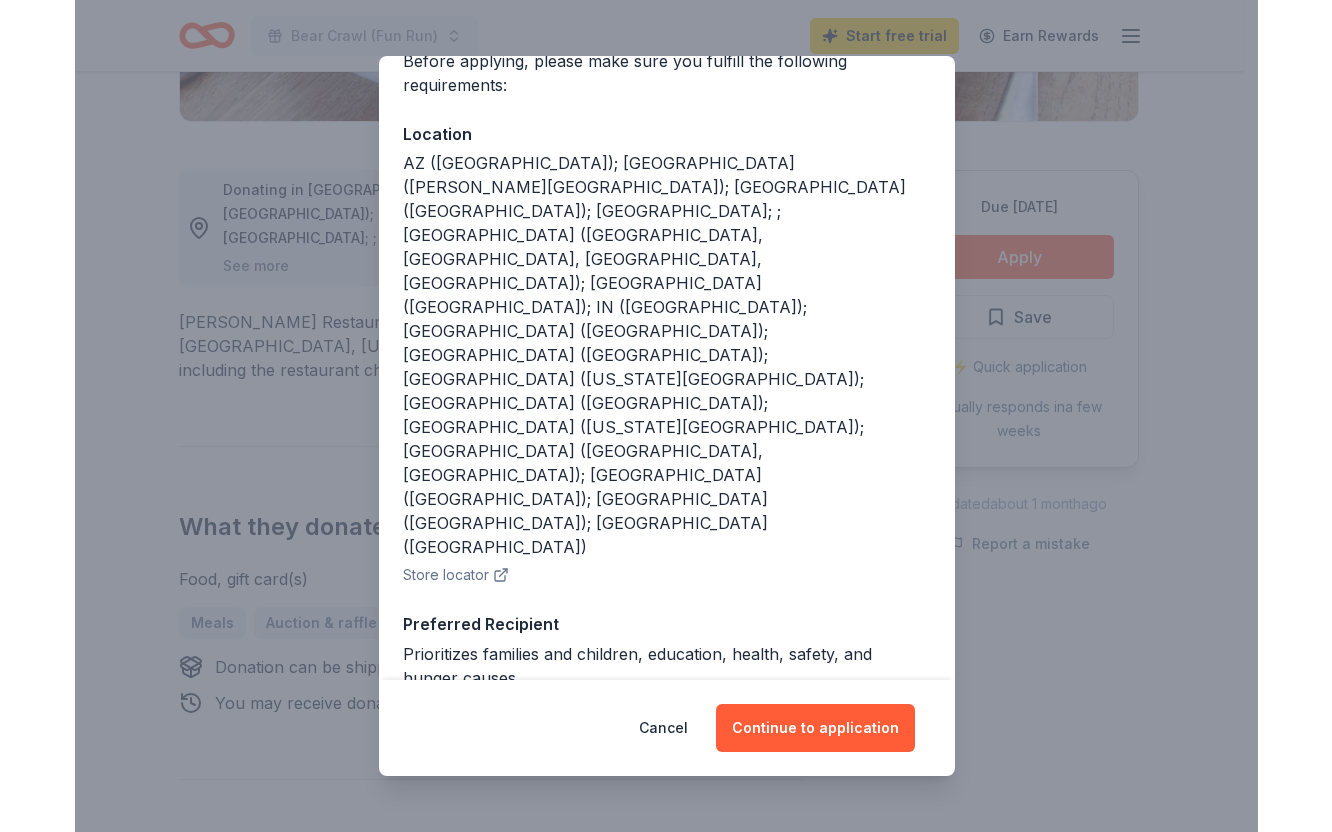 scroll, scrollTop: 185, scrollLeft: 0, axis: vertical 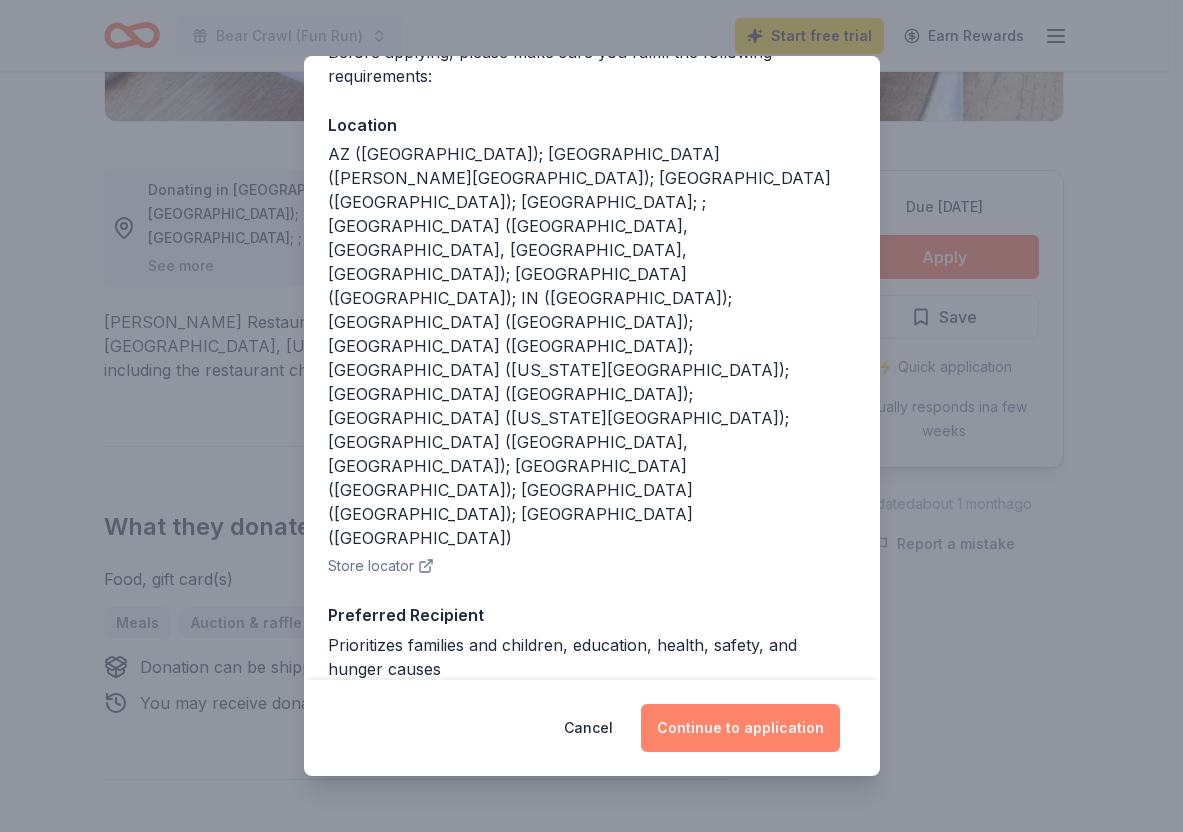 click on "Continue to application" at bounding box center (740, 728) 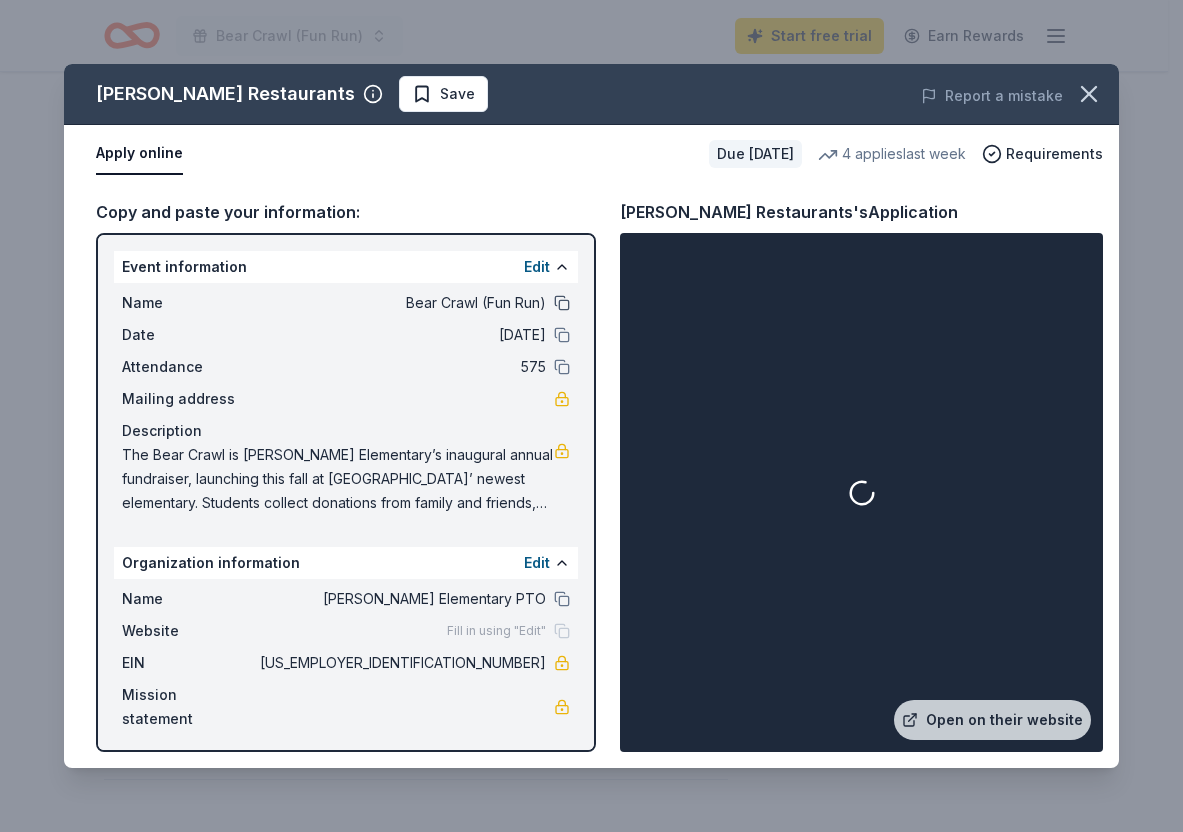 click at bounding box center (562, 303) 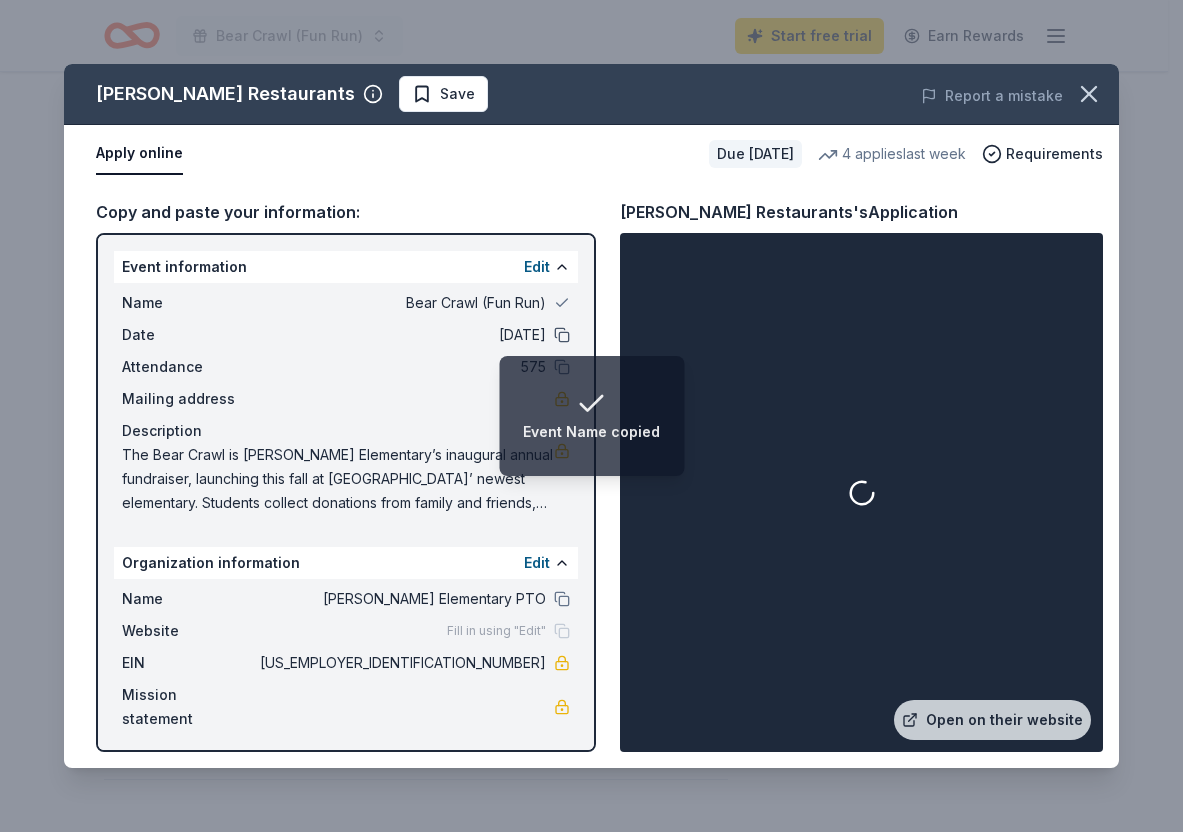 click at bounding box center [562, 335] 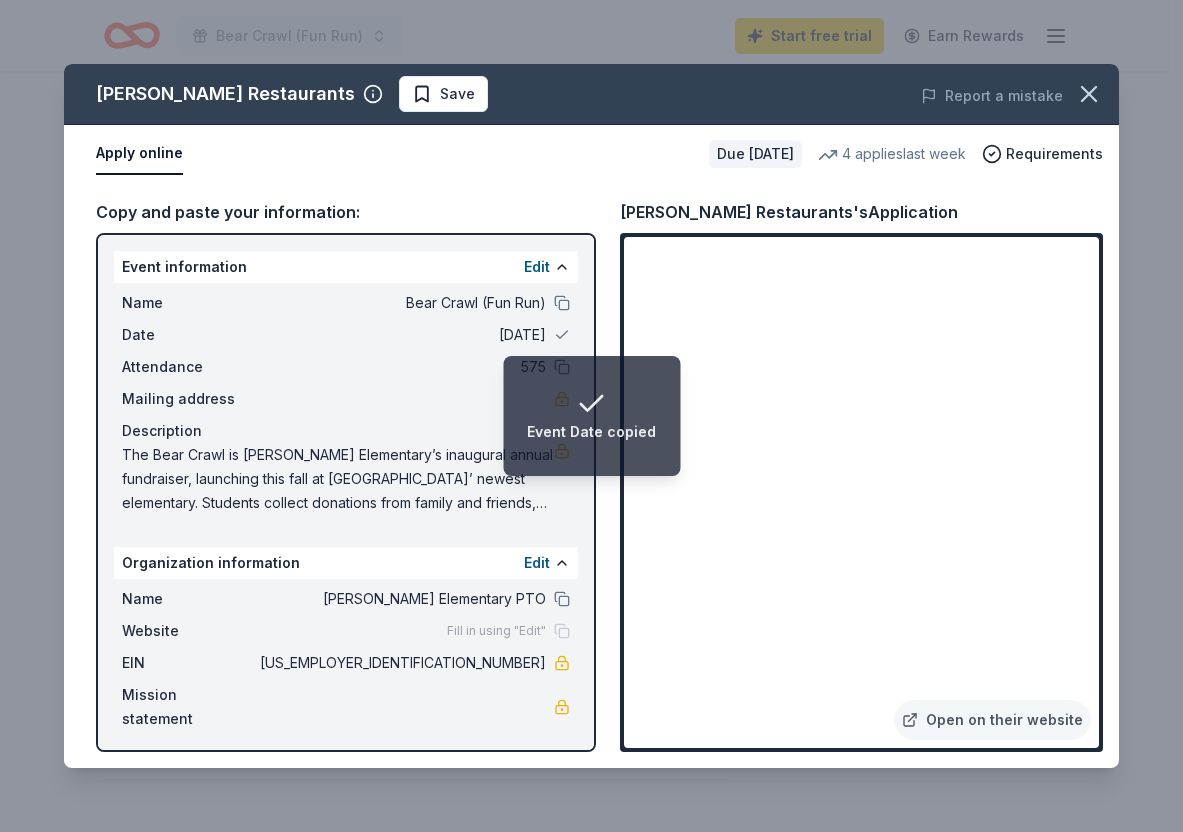 click on "Event Date copied" at bounding box center [591, 416] 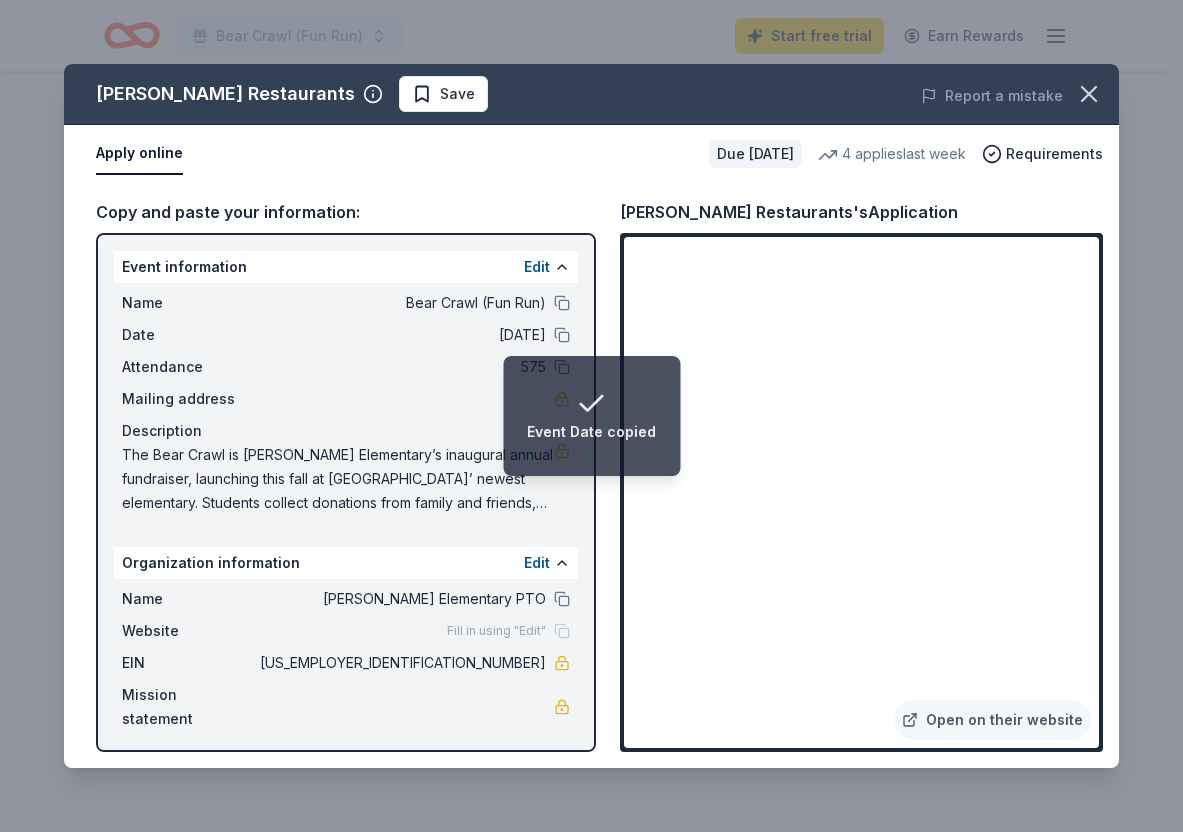 click on "Event Date copied" at bounding box center (591, 416) 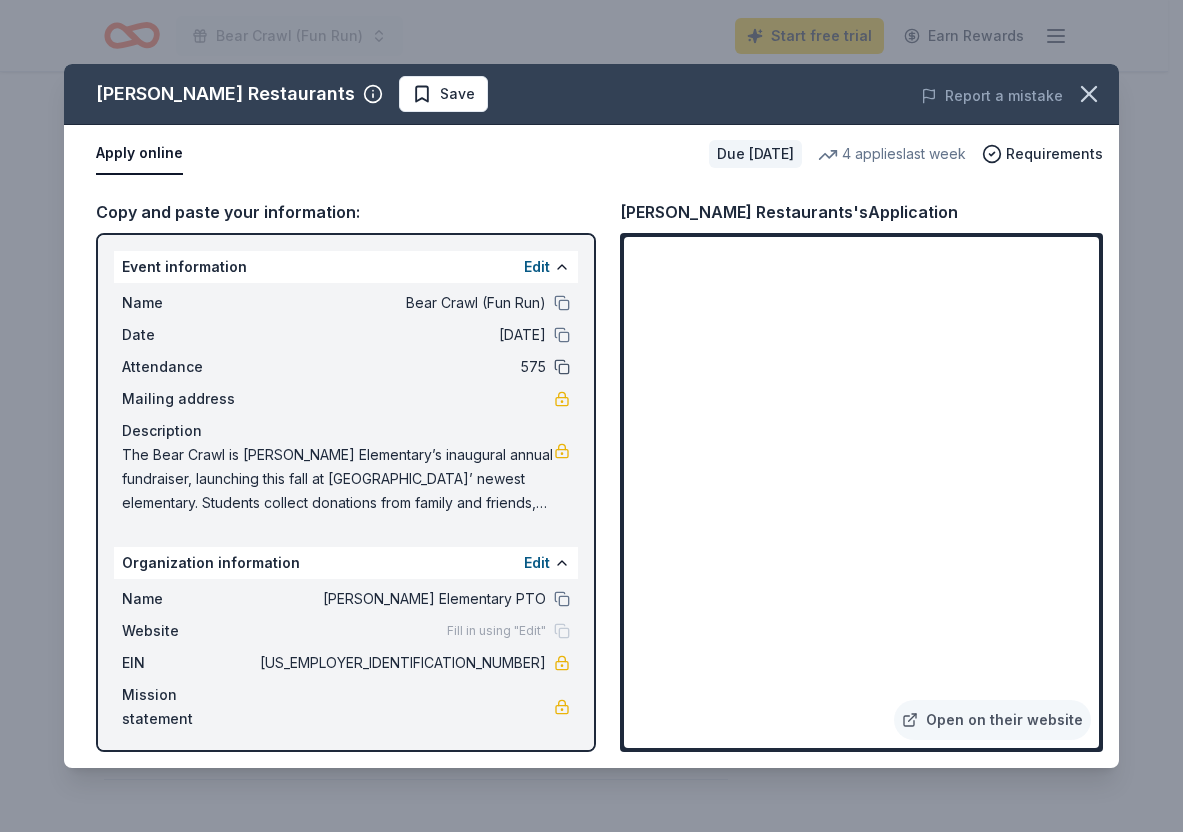 click at bounding box center [562, 367] 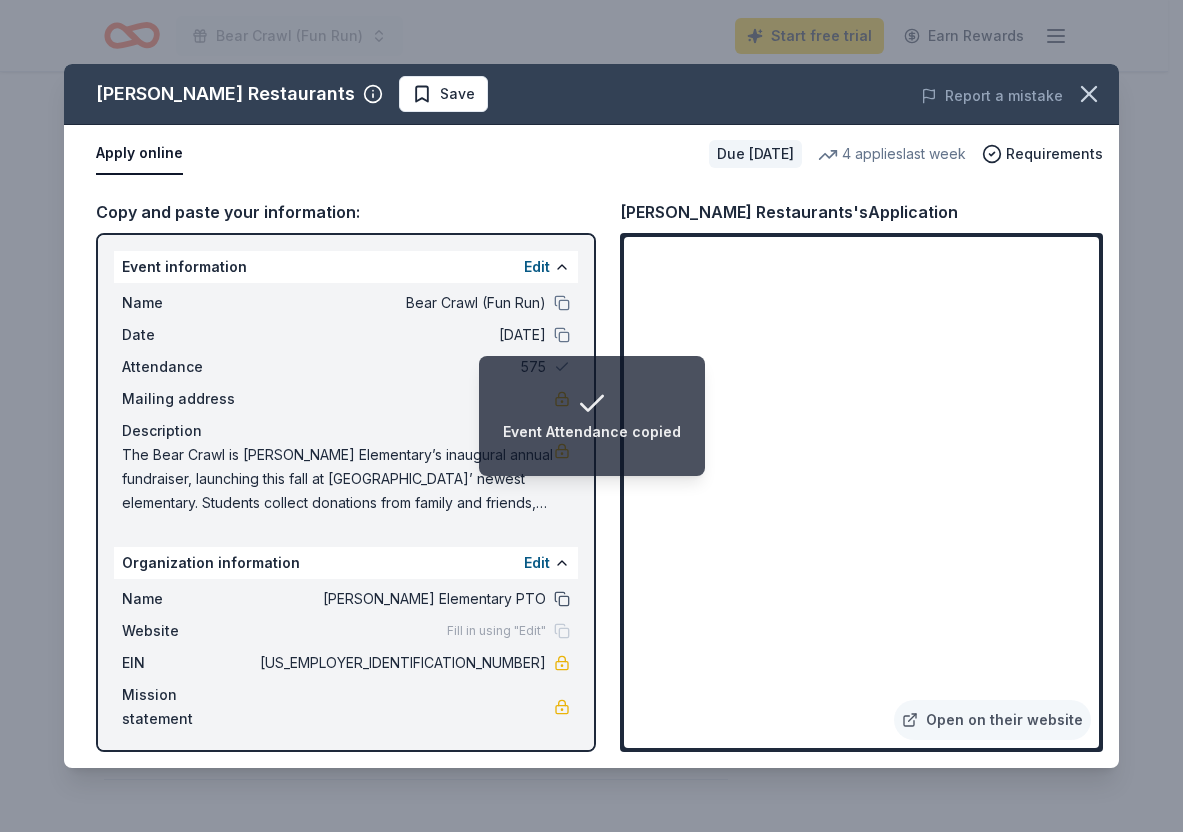 click at bounding box center [562, 599] 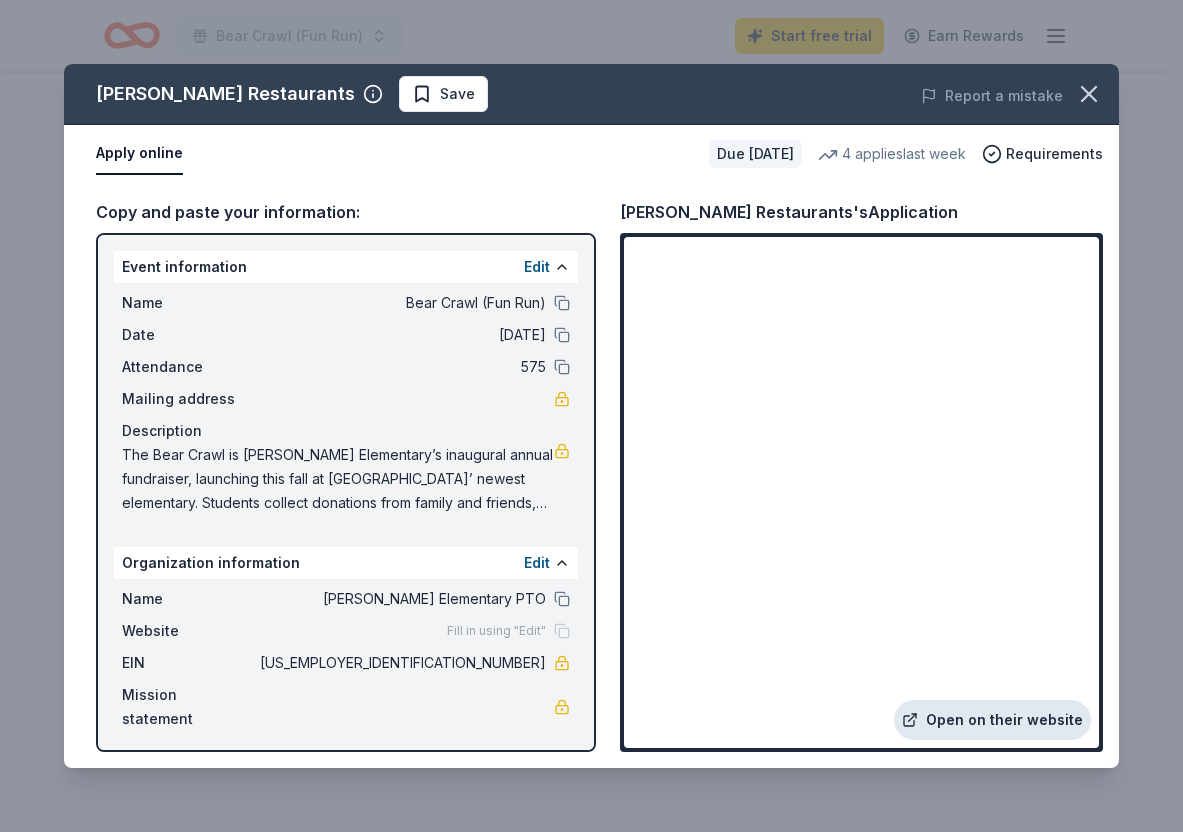 click on "Open on their website" at bounding box center (992, 720) 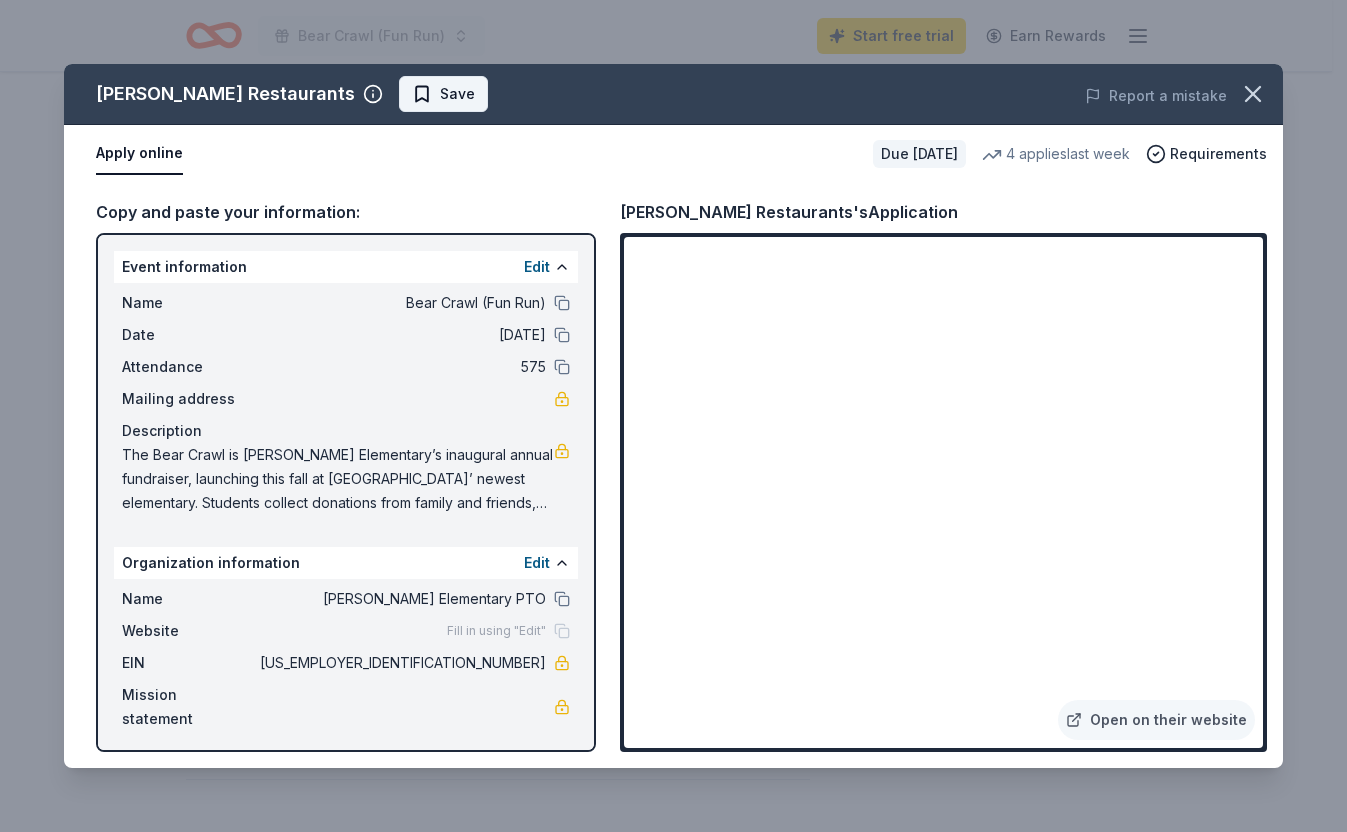 click on "Save" at bounding box center (443, 94) 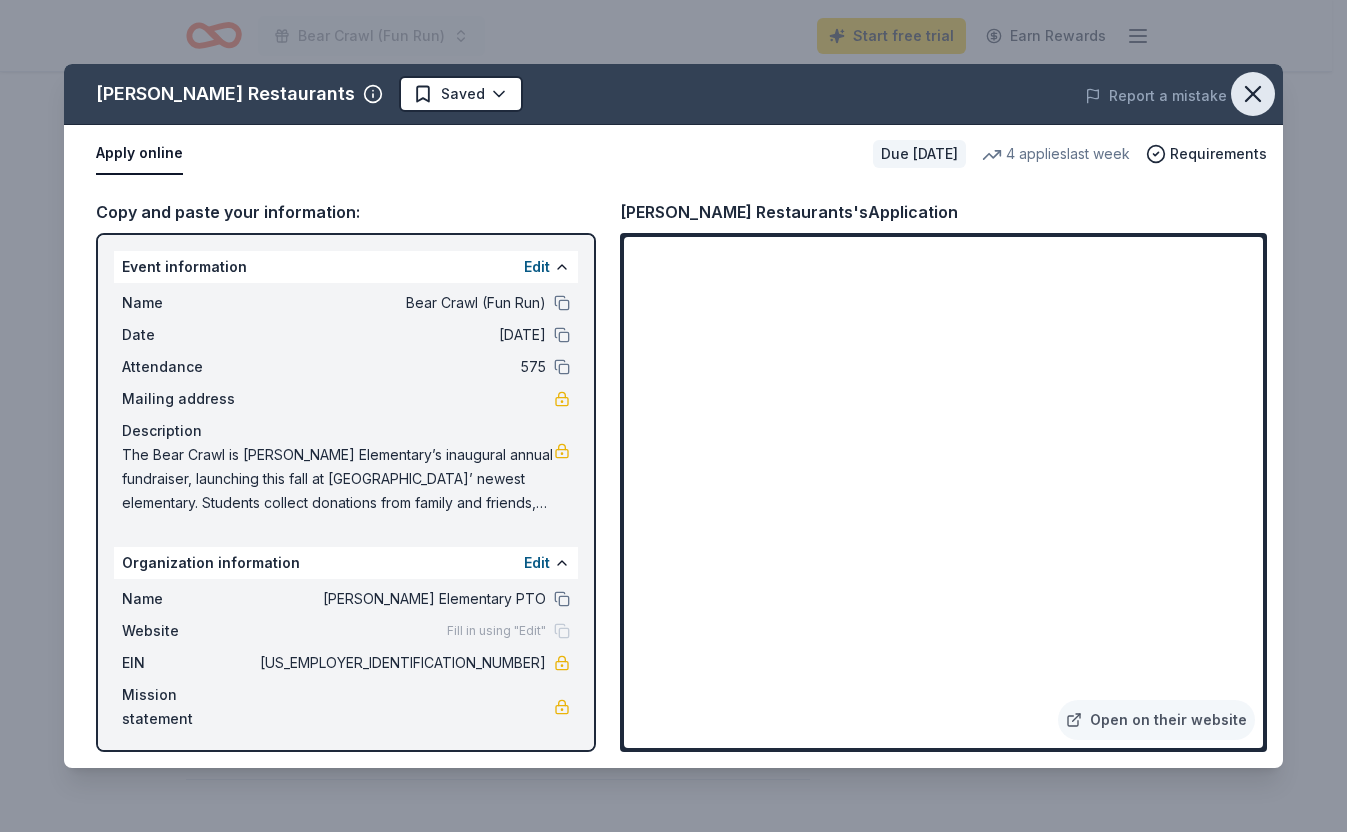 click 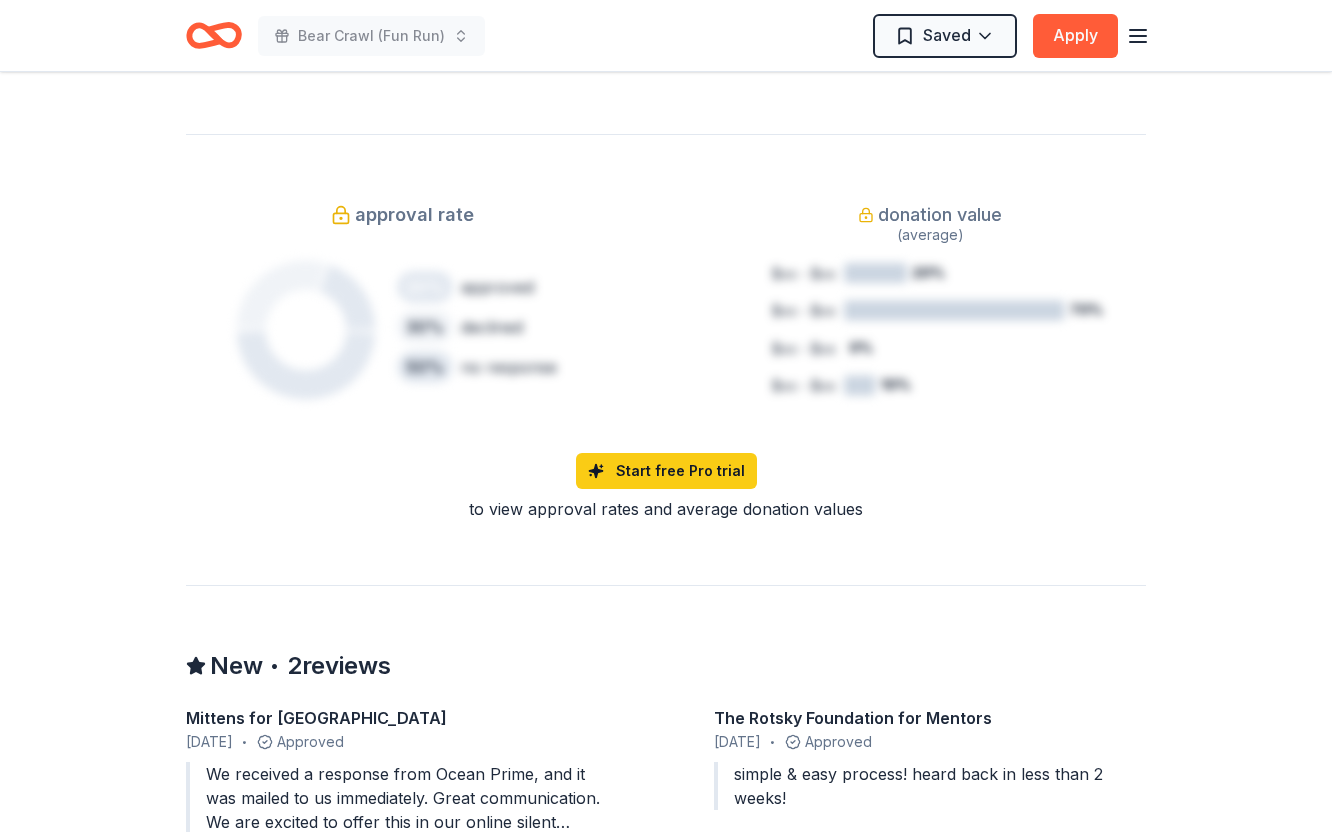scroll, scrollTop: 1608, scrollLeft: 0, axis: vertical 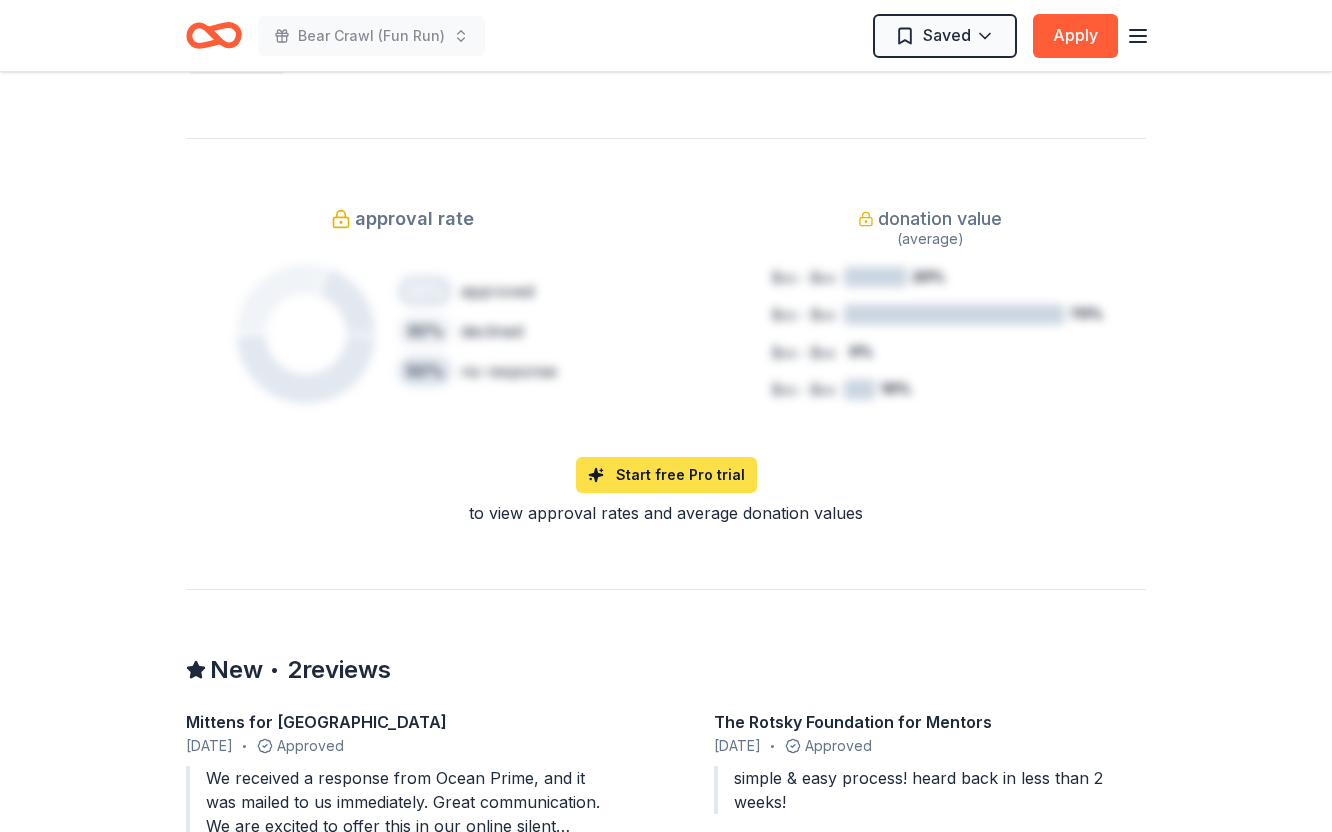 click on "Start free Pro trial" at bounding box center (666, 475) 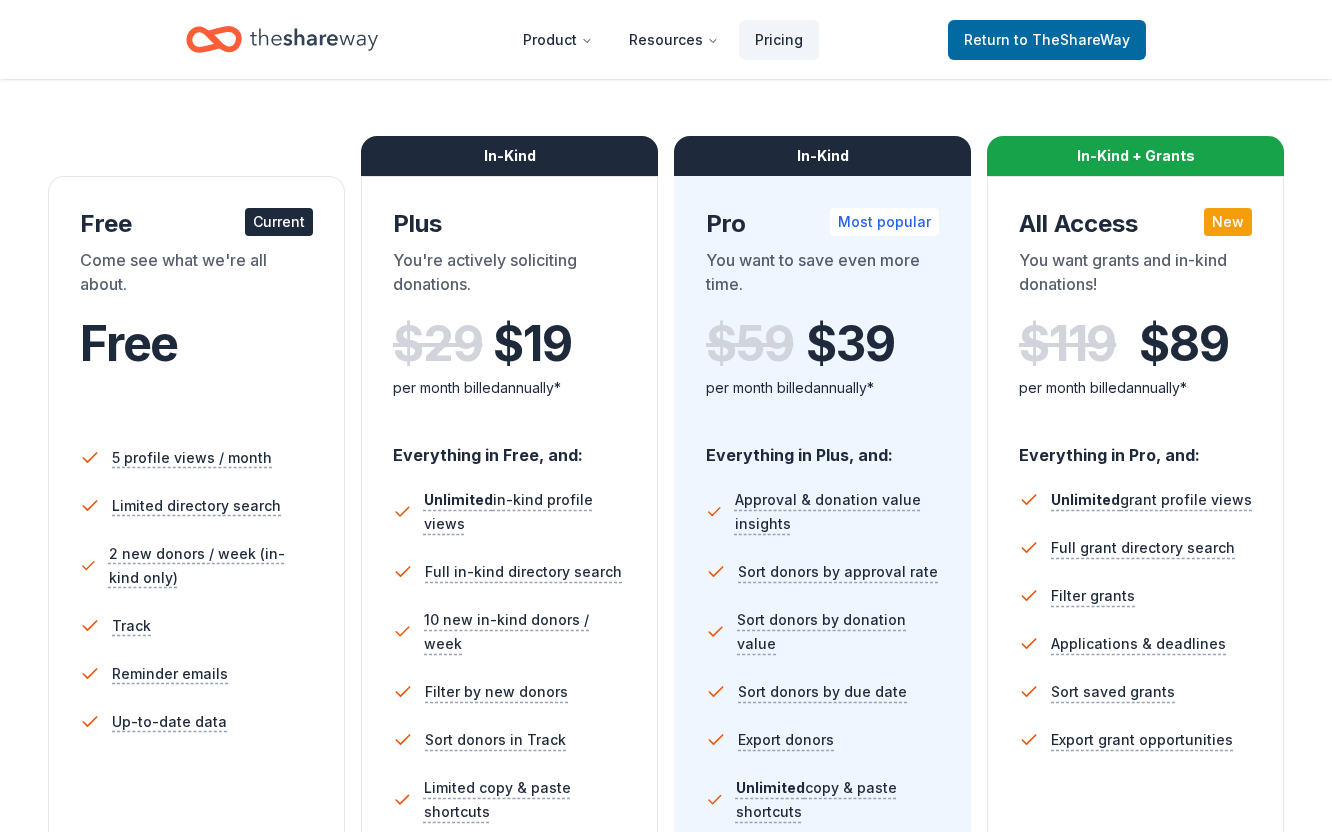 click on "Unlimited  in-kind profile views" at bounding box center (525, 512) 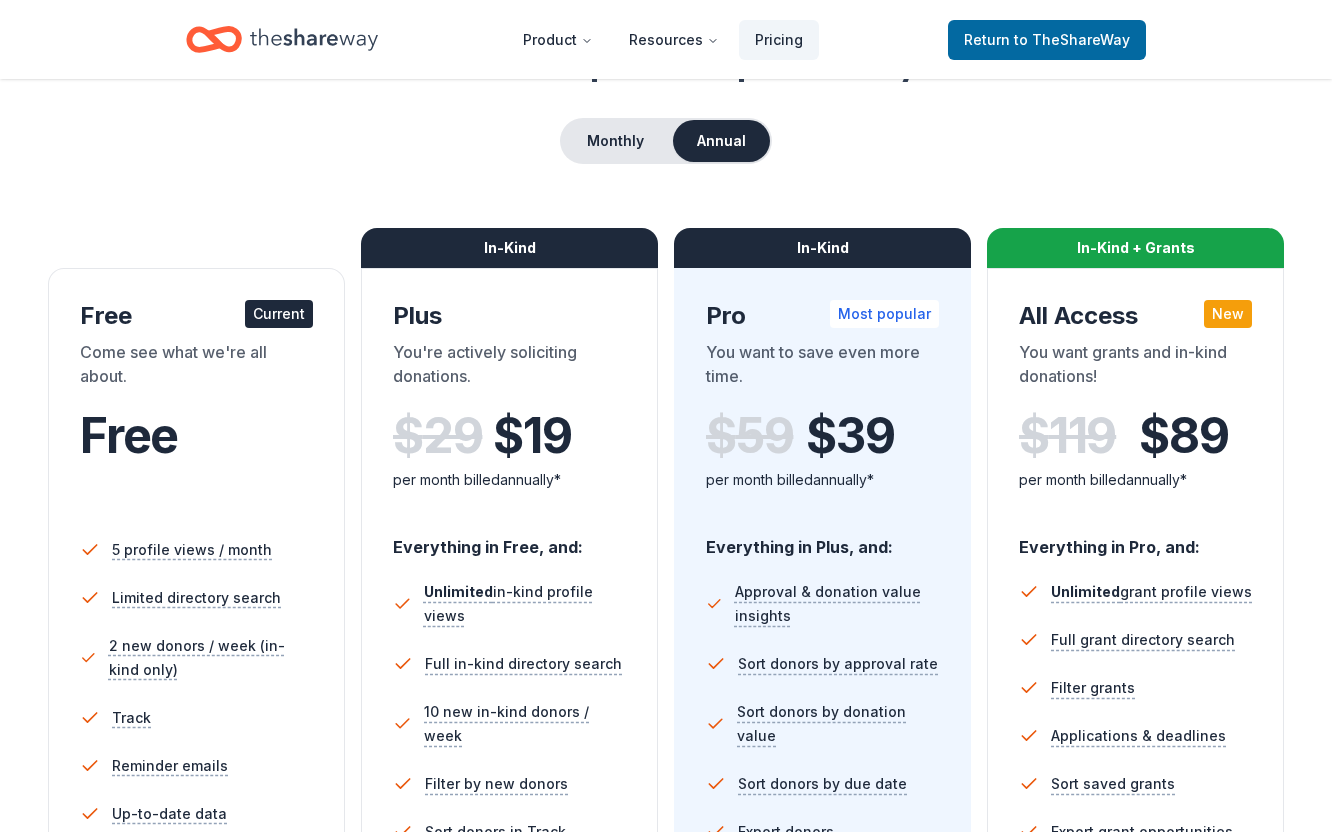 scroll, scrollTop: 135, scrollLeft: 0, axis: vertical 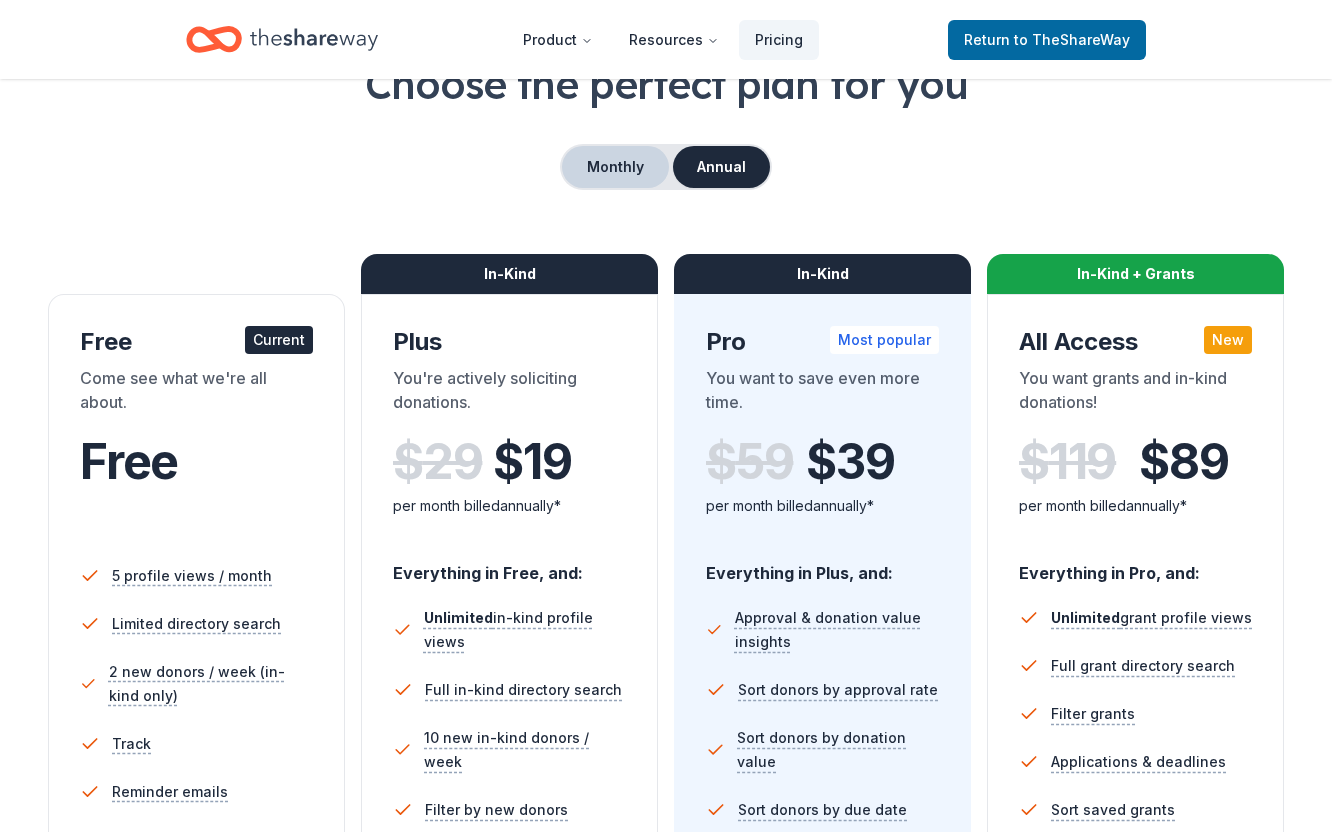 click on "Monthly" at bounding box center (615, 167) 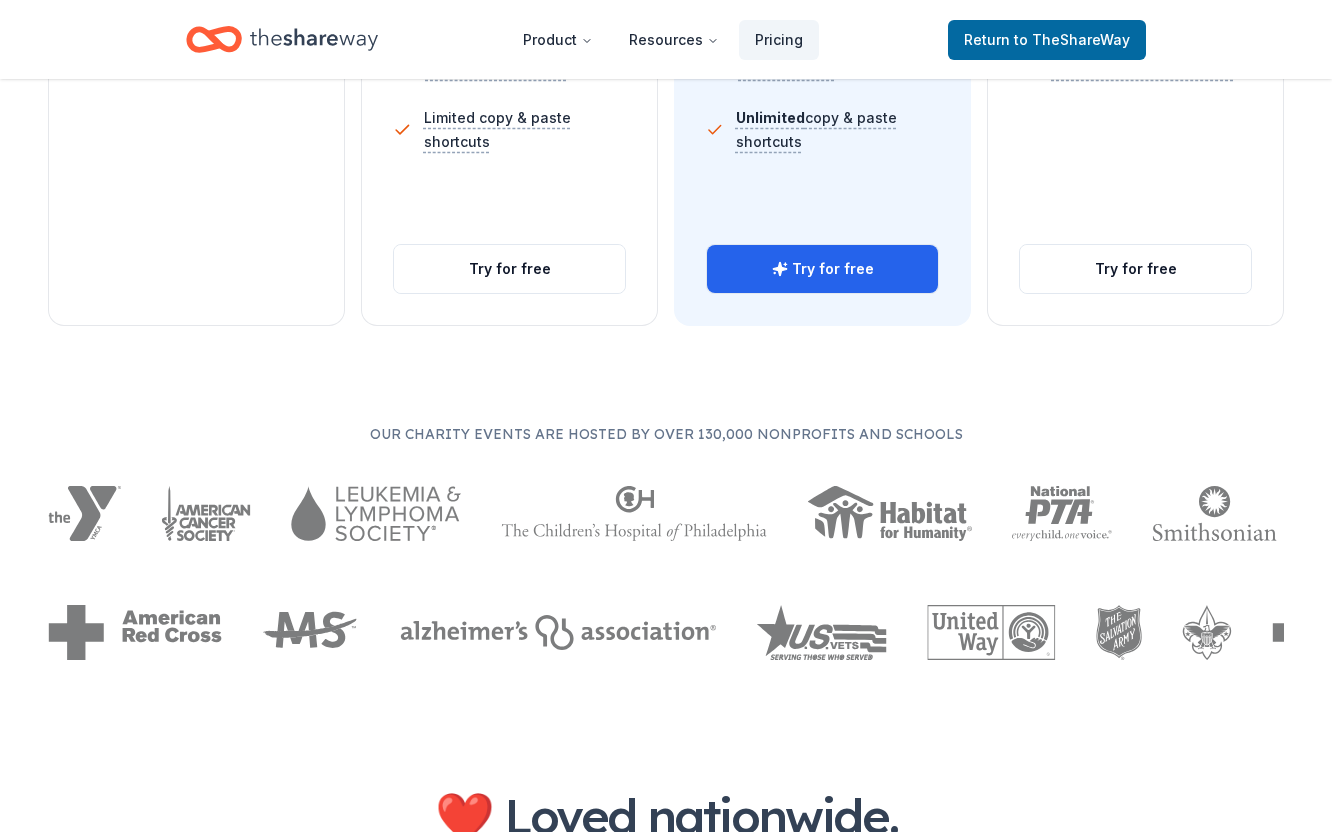 scroll, scrollTop: 995, scrollLeft: 0, axis: vertical 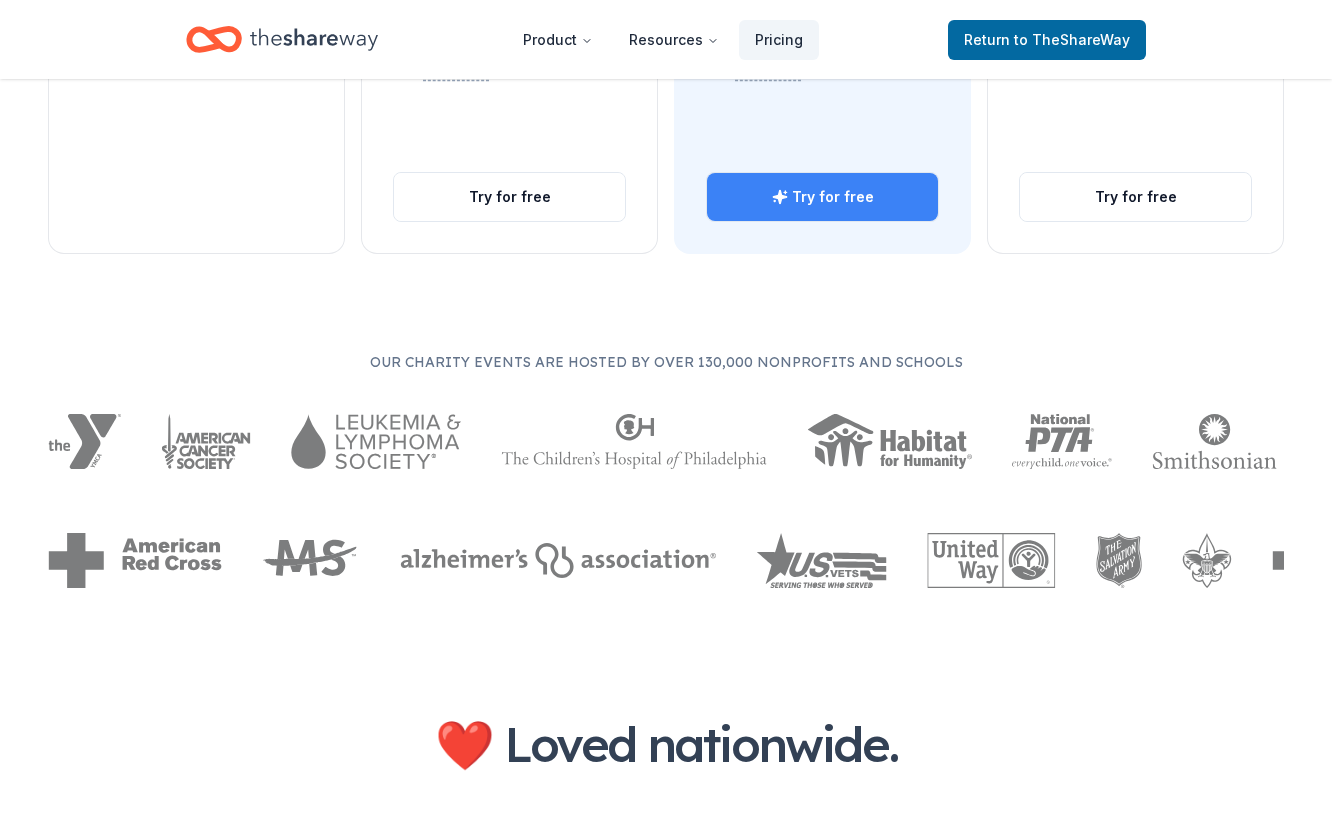 click 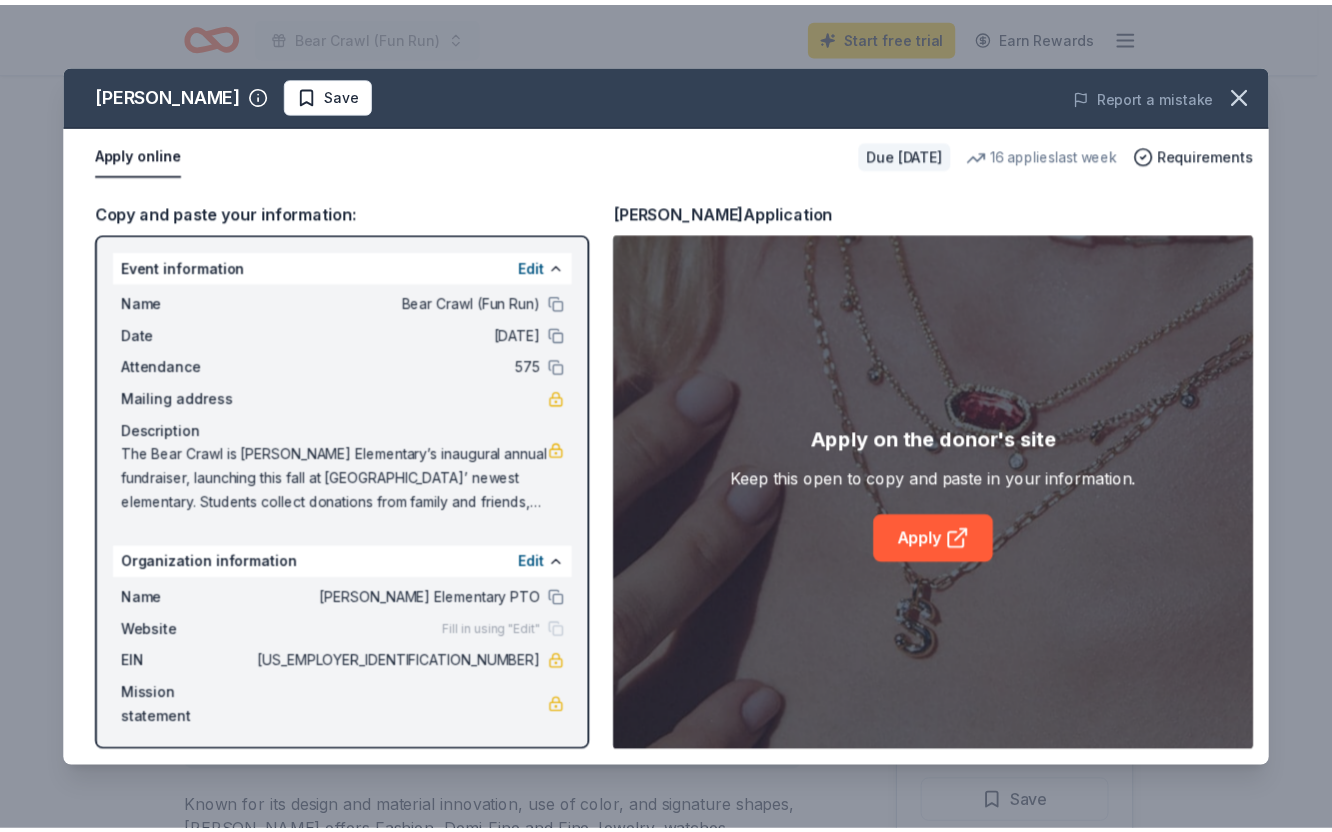 scroll, scrollTop: 322, scrollLeft: 0, axis: vertical 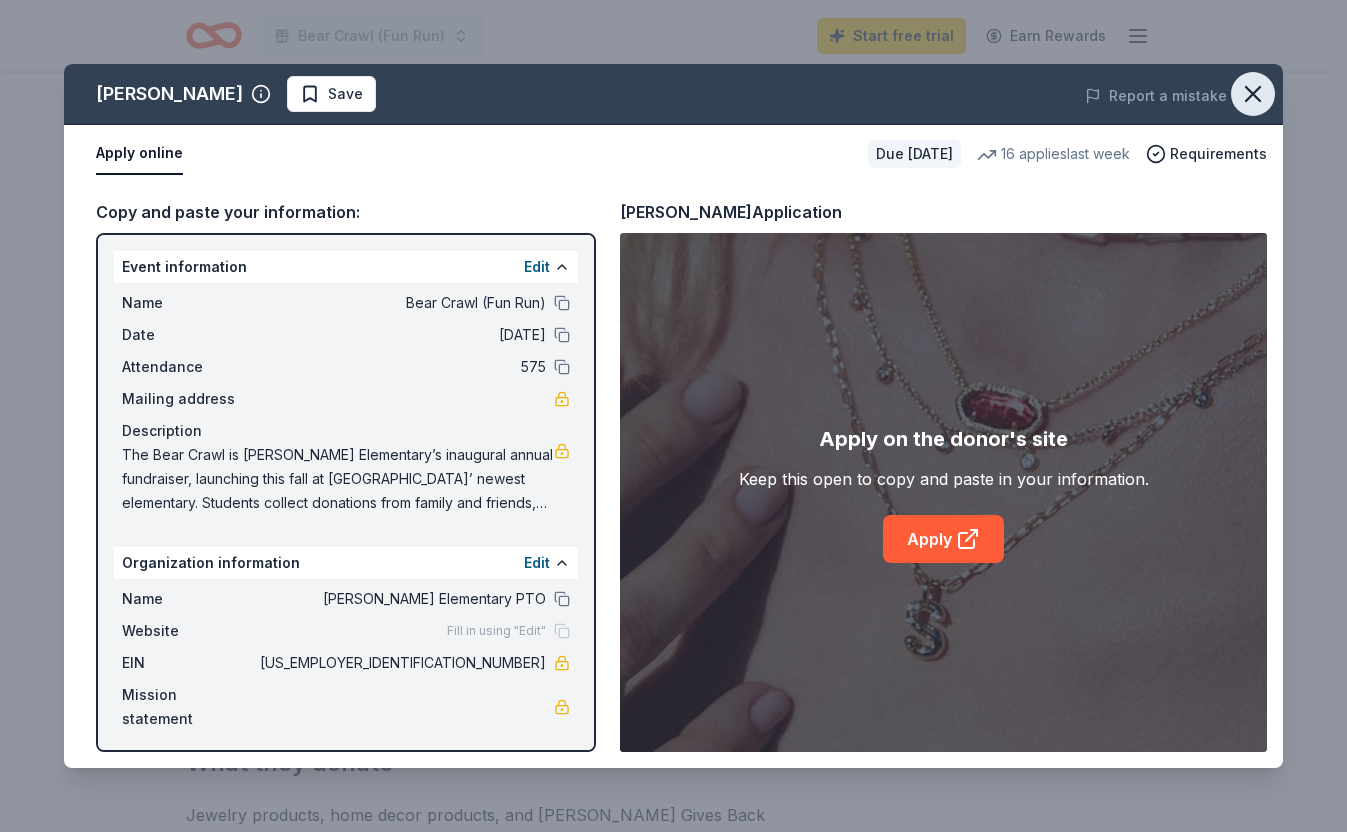 click 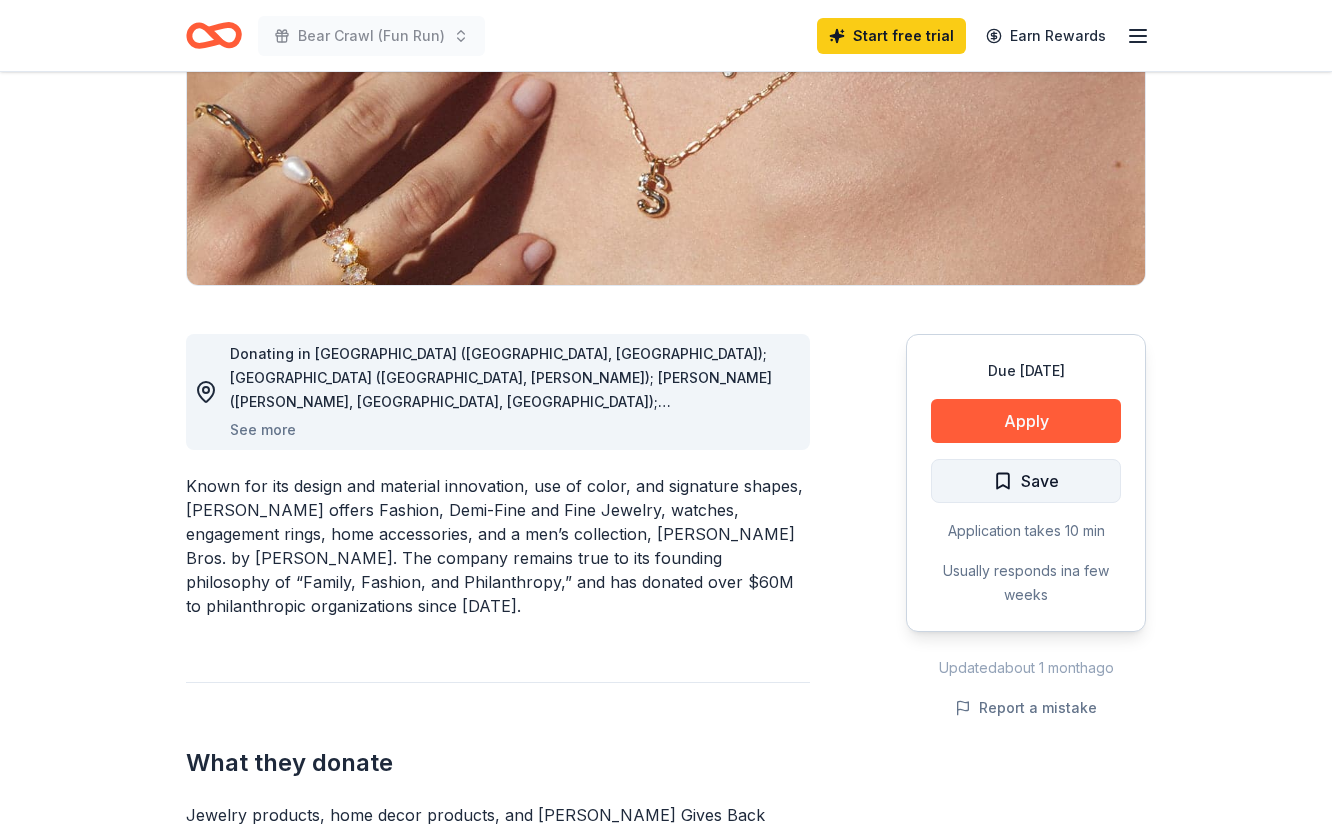 click on "Save" at bounding box center [1026, 481] 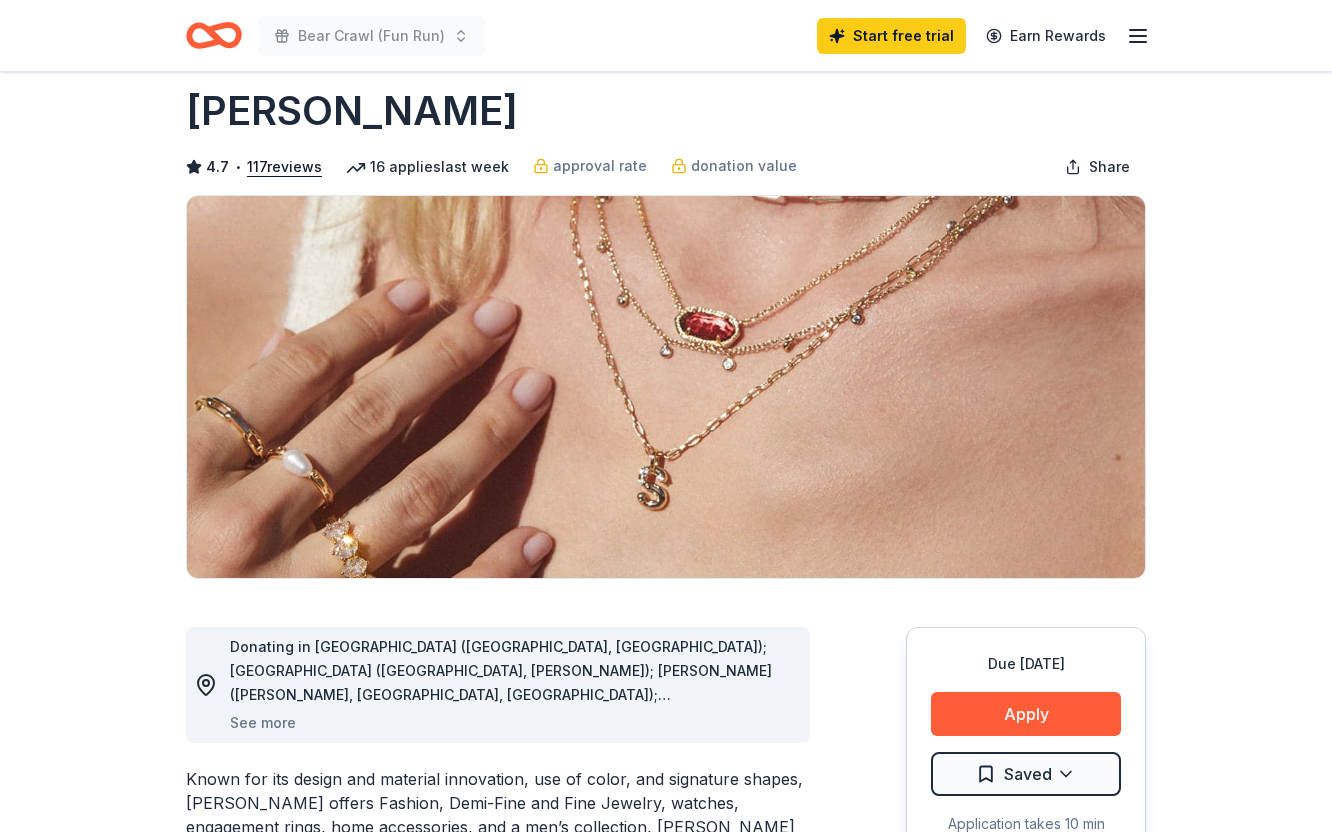 scroll, scrollTop: 62, scrollLeft: 0, axis: vertical 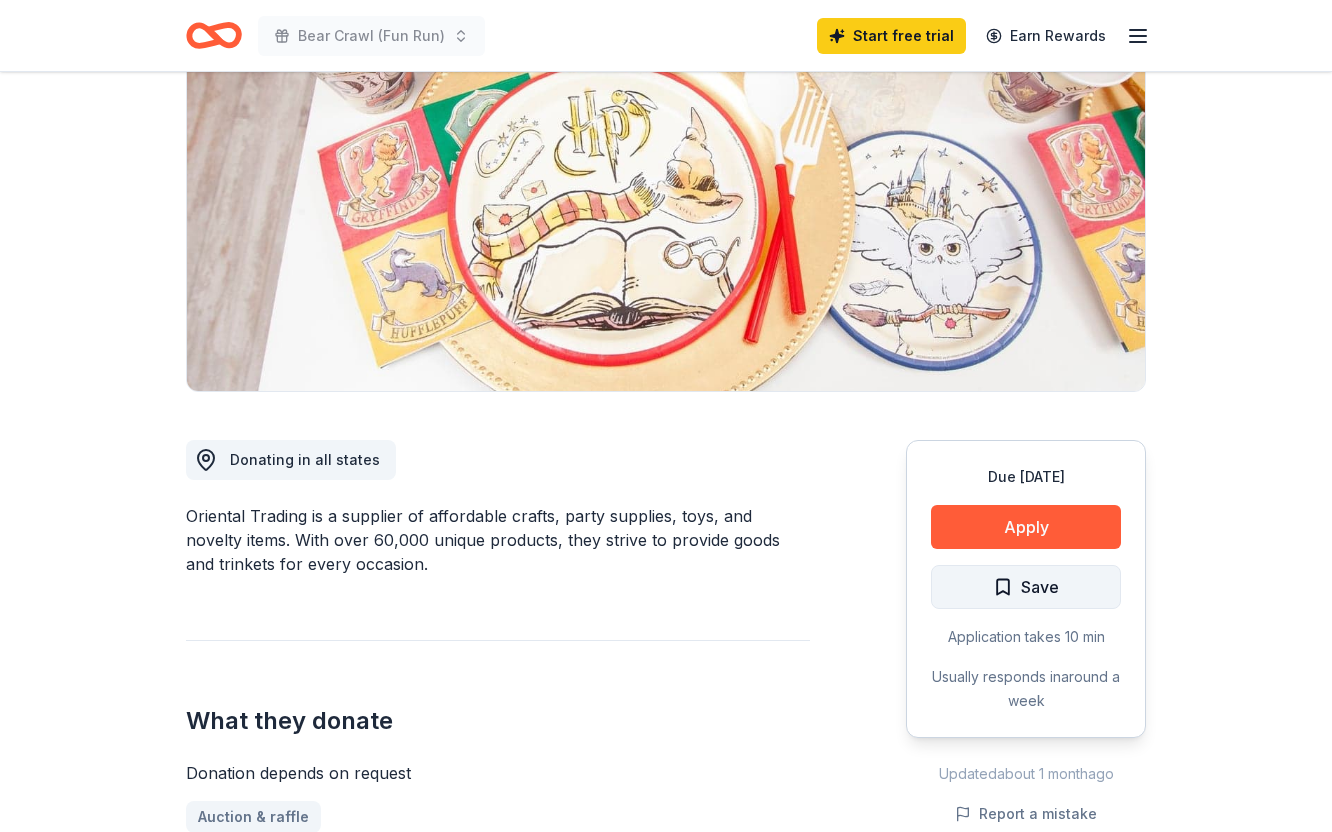 click on "Save" at bounding box center [1026, 587] 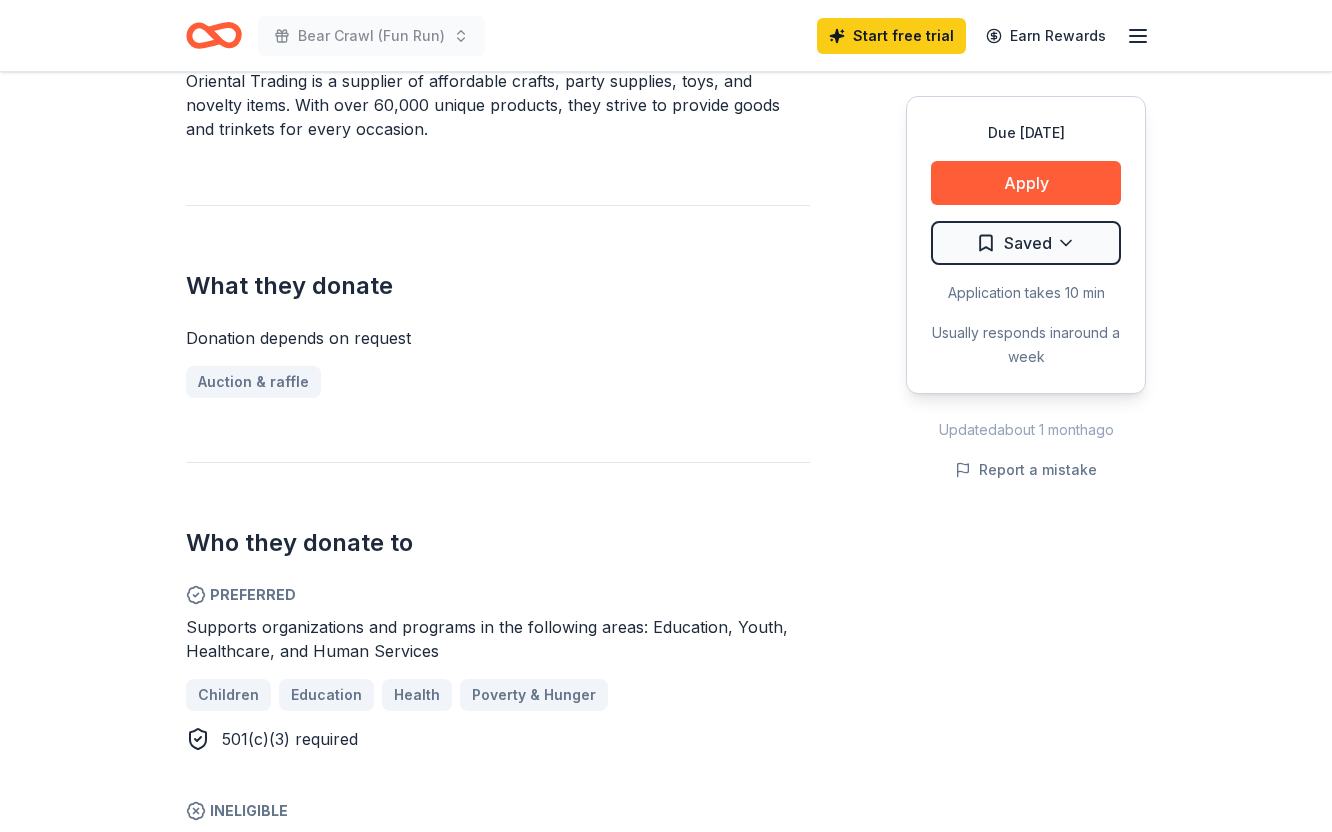 scroll, scrollTop: 656, scrollLeft: 0, axis: vertical 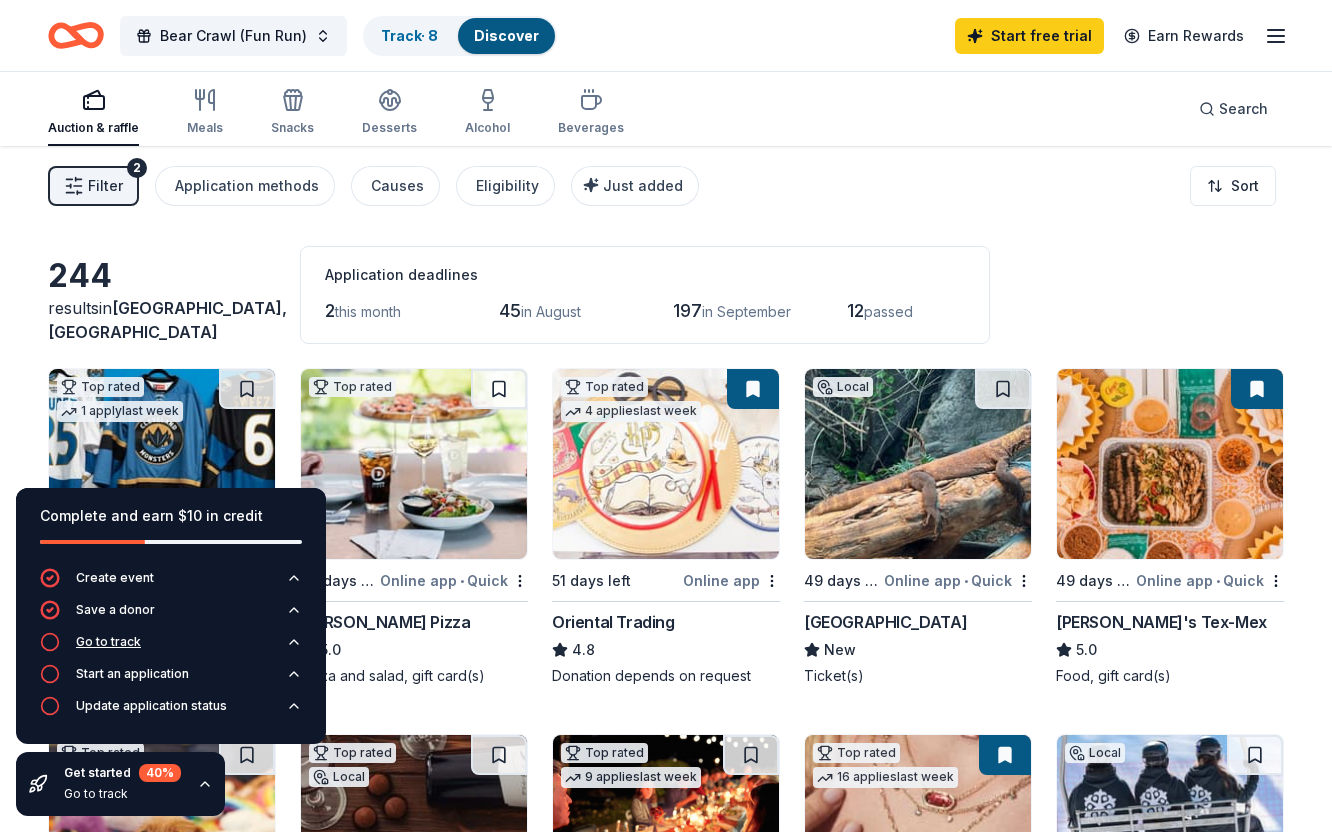 click on "Go to track" at bounding box center (171, 648) 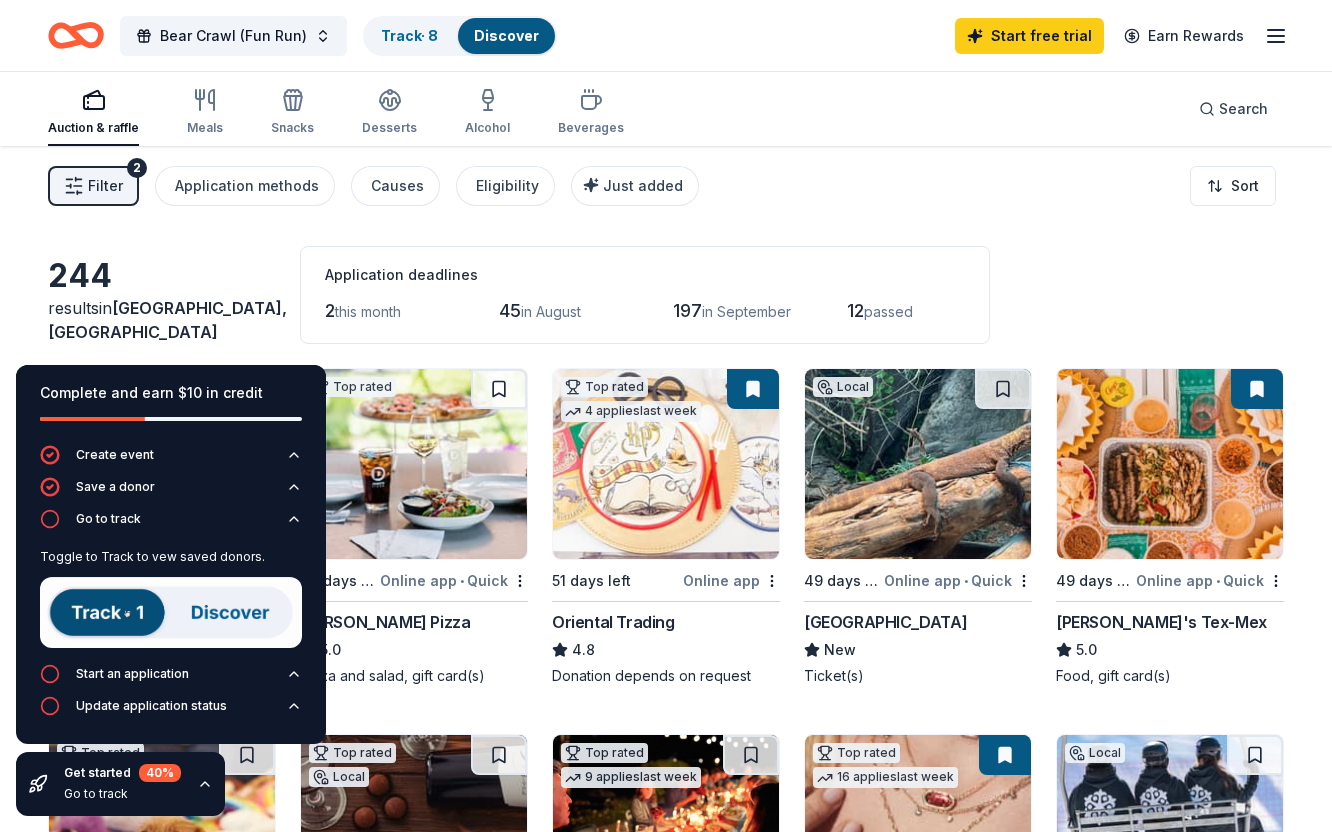 click at bounding box center [171, 612] 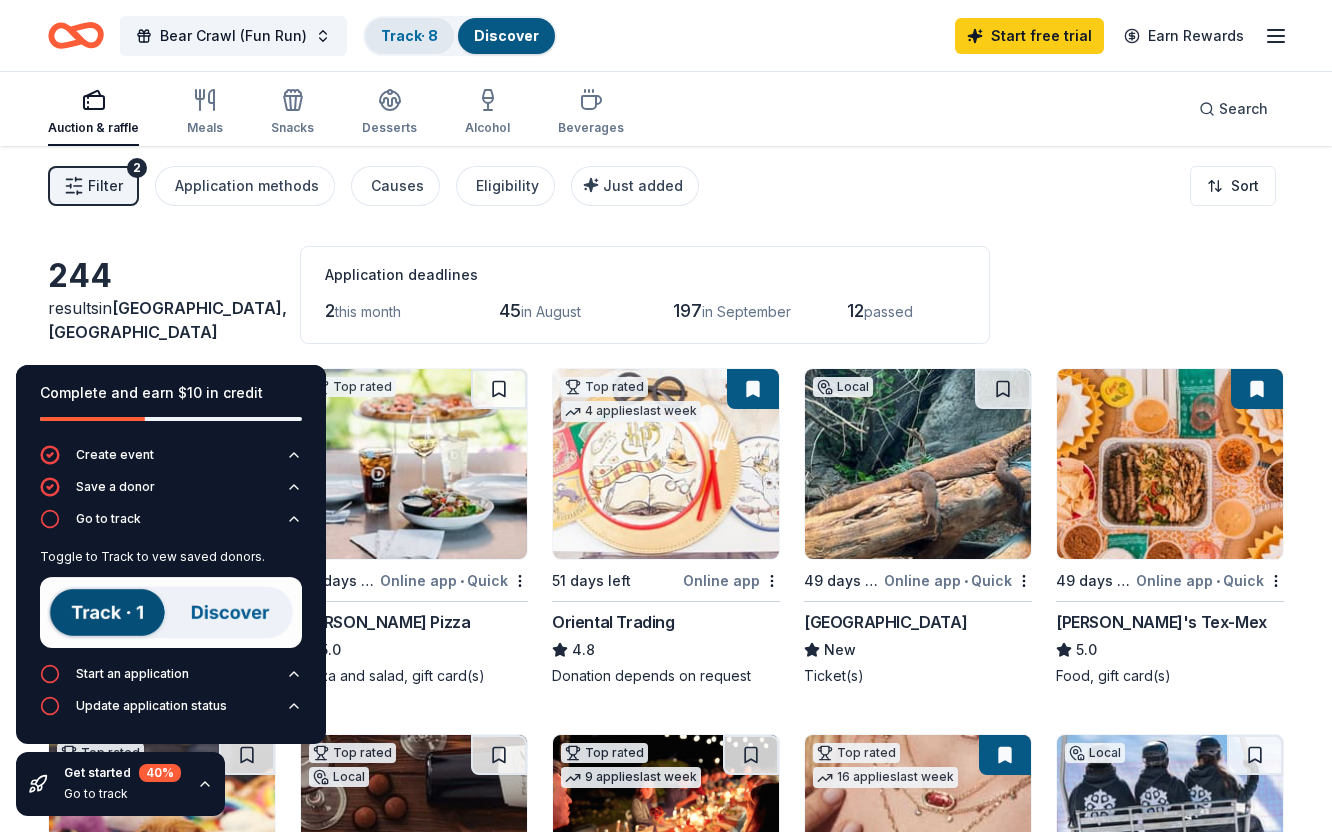 click on "Track  · 8" at bounding box center [409, 35] 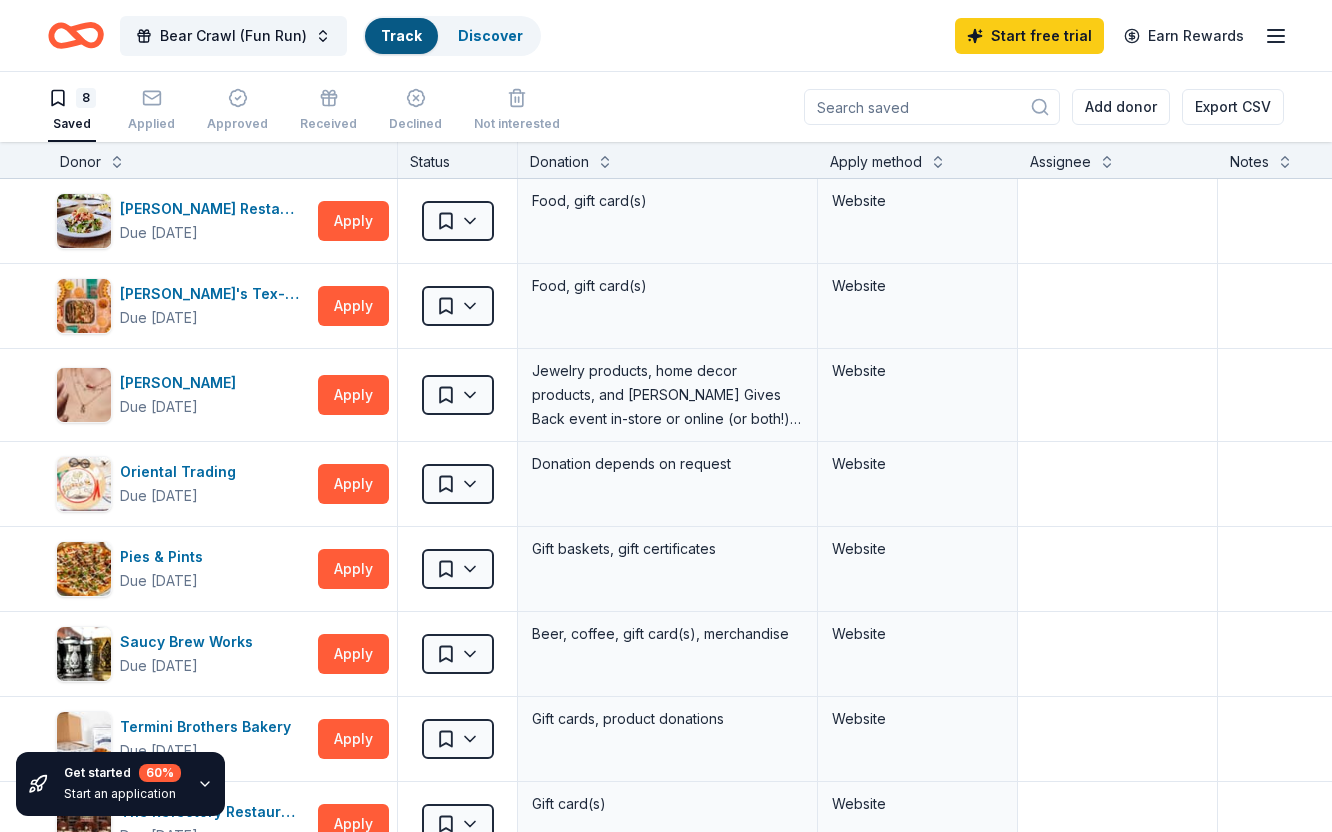 scroll, scrollTop: 0, scrollLeft: 0, axis: both 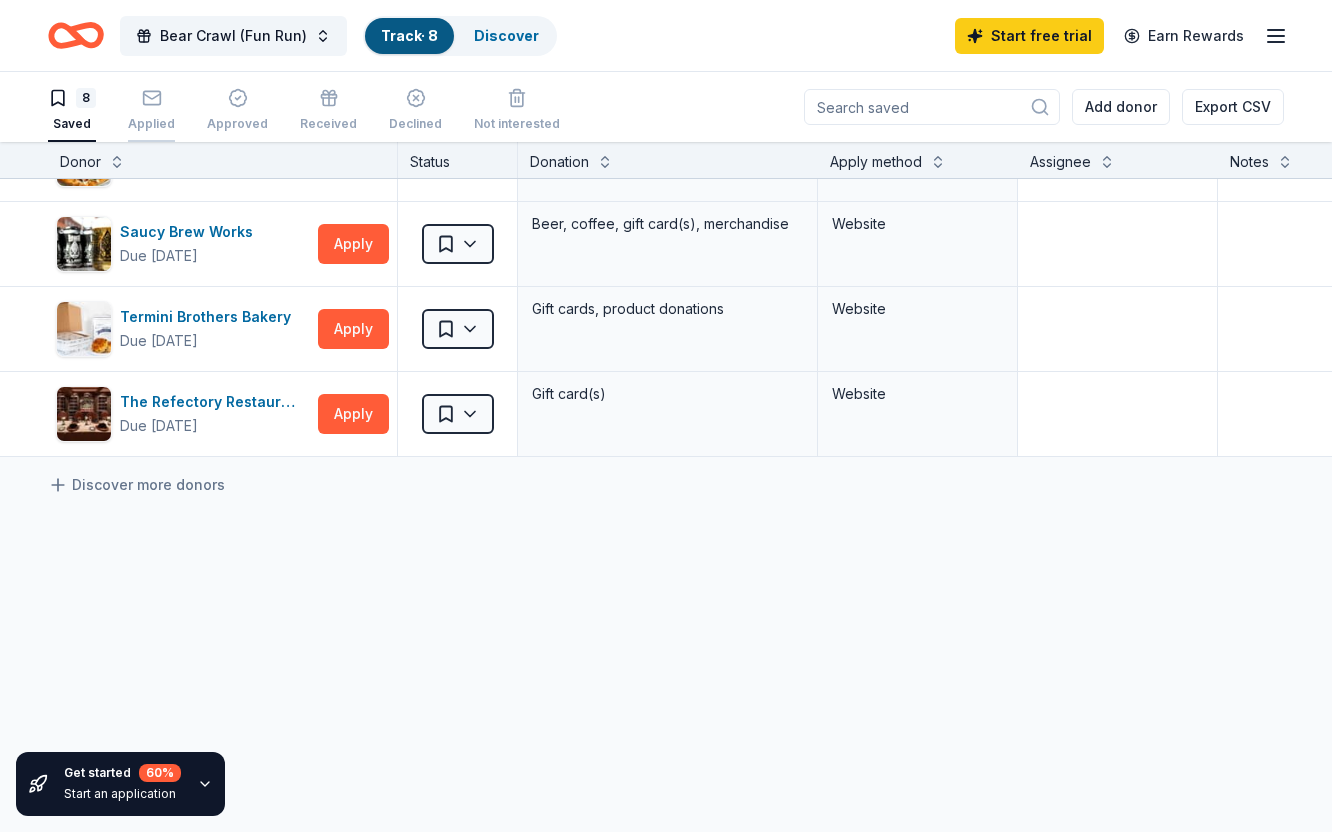 click 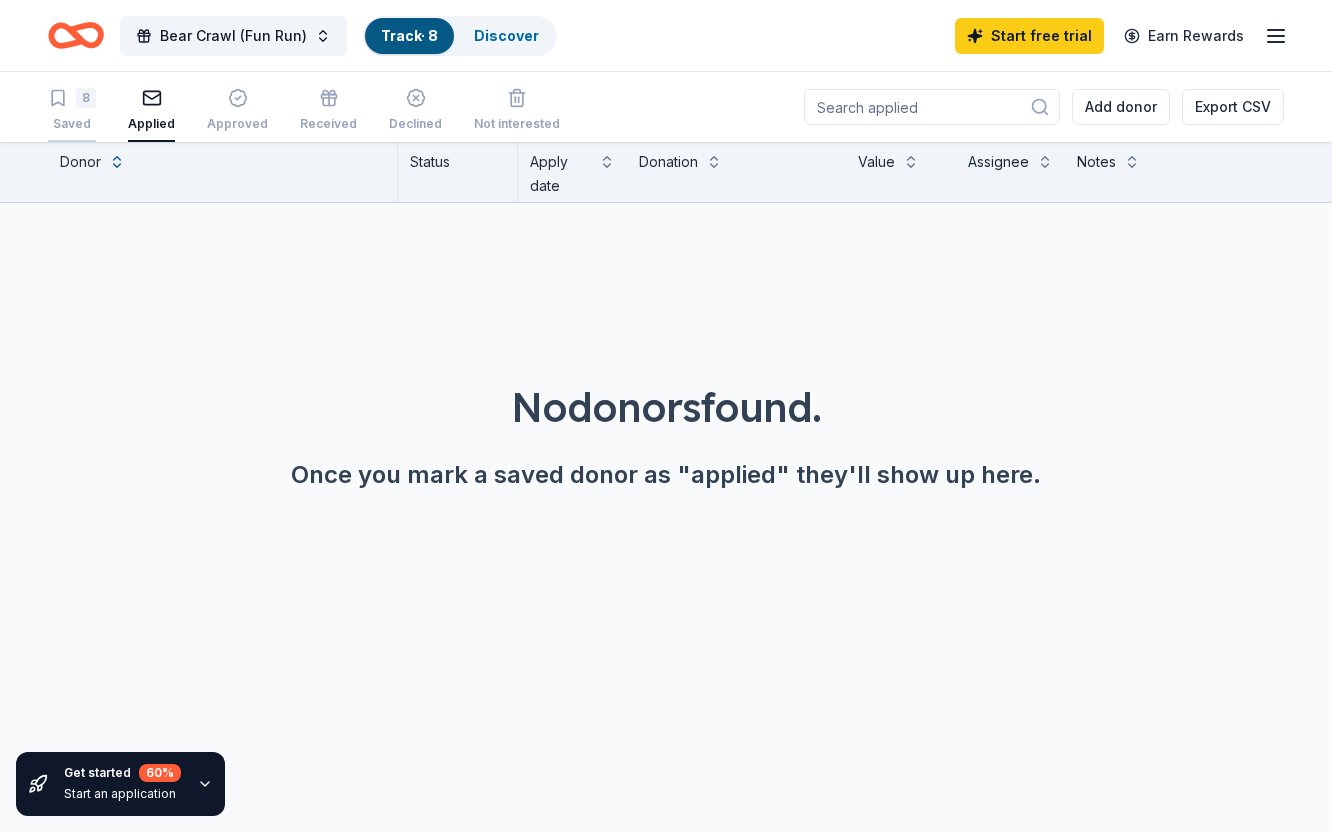 click on "8 Saved" at bounding box center (72, 110) 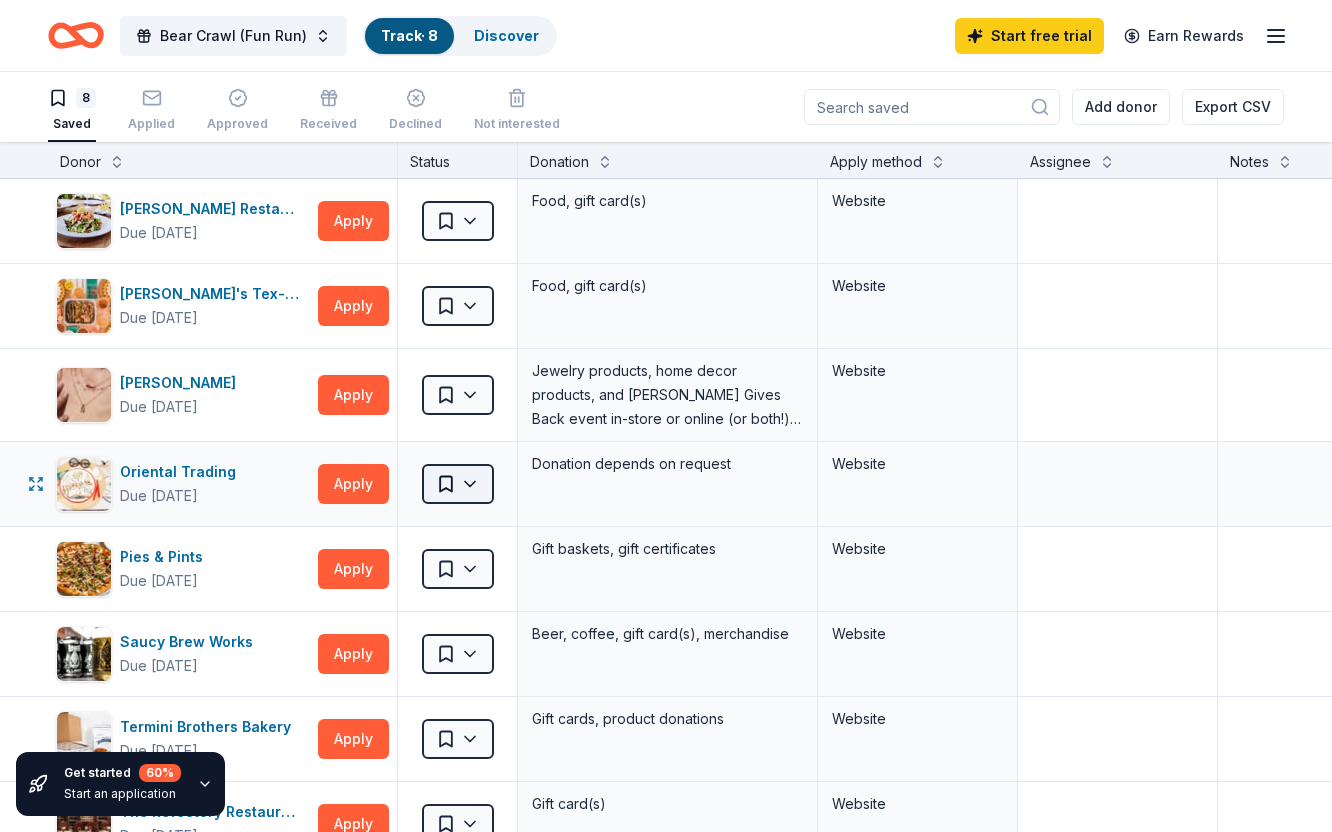 click on "Bear Crawl (Fun Run) Track  · 8 Discover Start free  trial Earn Rewards 8 Saved Applied Approved Received Declined Not interested Add donor Export CSV Get started 60 % Start an application Donor Status Donation Apply method Assignee Notes [PERSON_NAME] Restaurants Due [DATE] Apply Saved Food, gift card(s) Website [PERSON_NAME]'s Tex-Mex Due [DATE] Apply Saved Food, gift card(s) Website [PERSON_NAME] Due [DATE] Apply Saved Jewelry products, home decor products, and [PERSON_NAME] Gives Back event in-store or online (or both!) where 20% of the proceeds will support the cause or people you care about. Website Oriental Trading Due [DATE] Apply Saved Donation depends on request Website Pies & Pints Due [DATE] Apply Saved Gift baskets, gift certificates Website Saucy Brew Works Due [DATE] Apply Saved Beer, coffee, gift card(s), merchandise Website Termini Brothers Bakery Due [DATE] Apply Saved Gift cards, product donations Website The Refectory Restaurant Due [DATE] Apply Saved Gift card(s)" at bounding box center (666, 416) 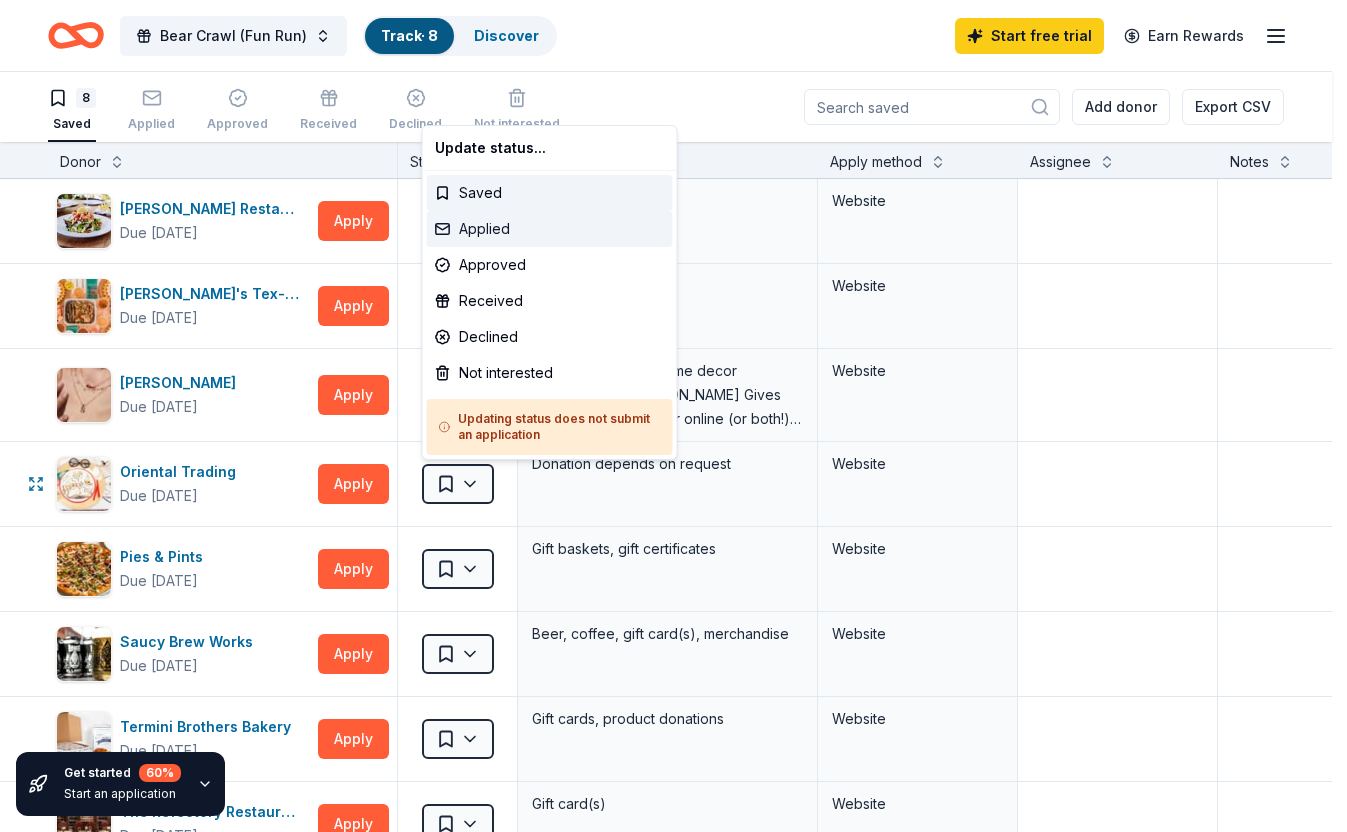 click on "Applied" at bounding box center [550, 229] 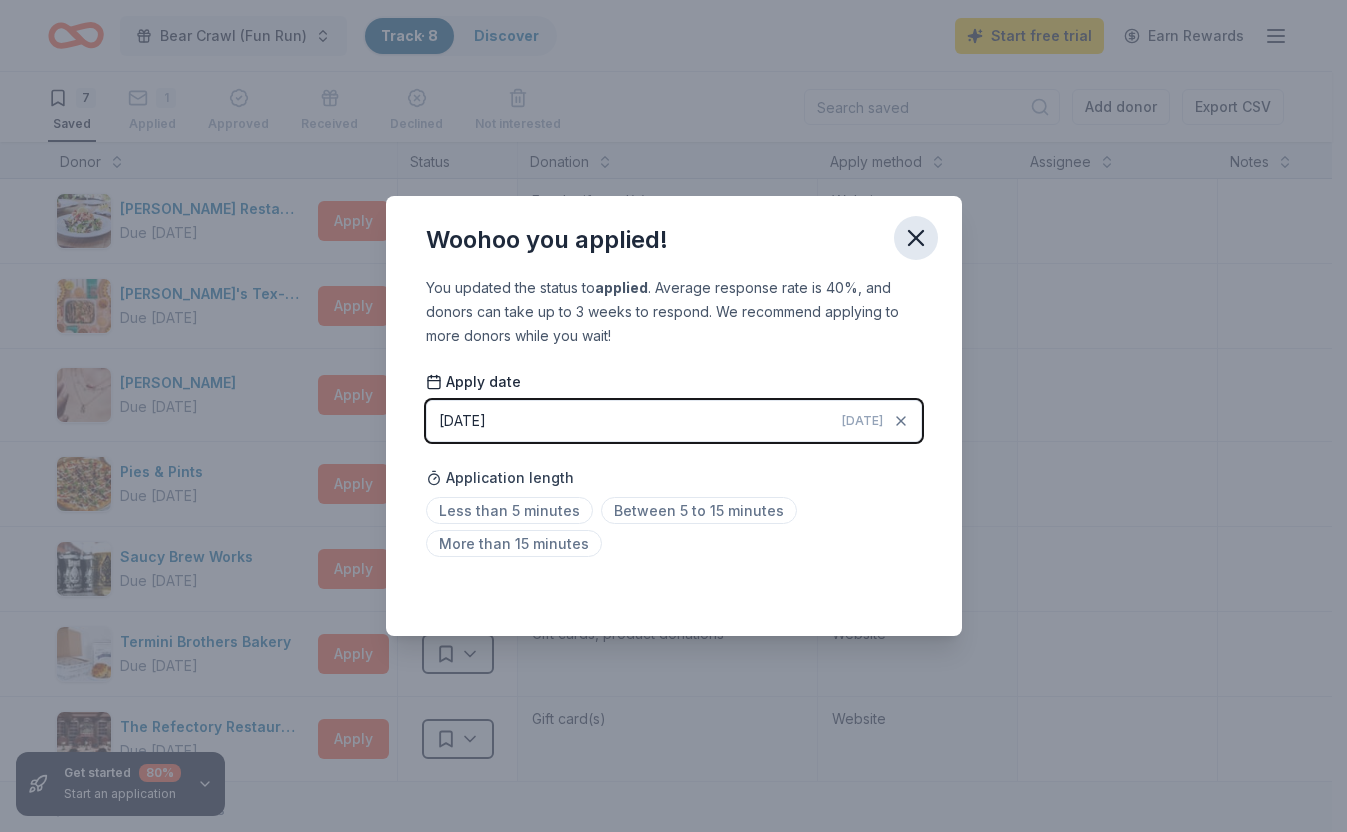 click 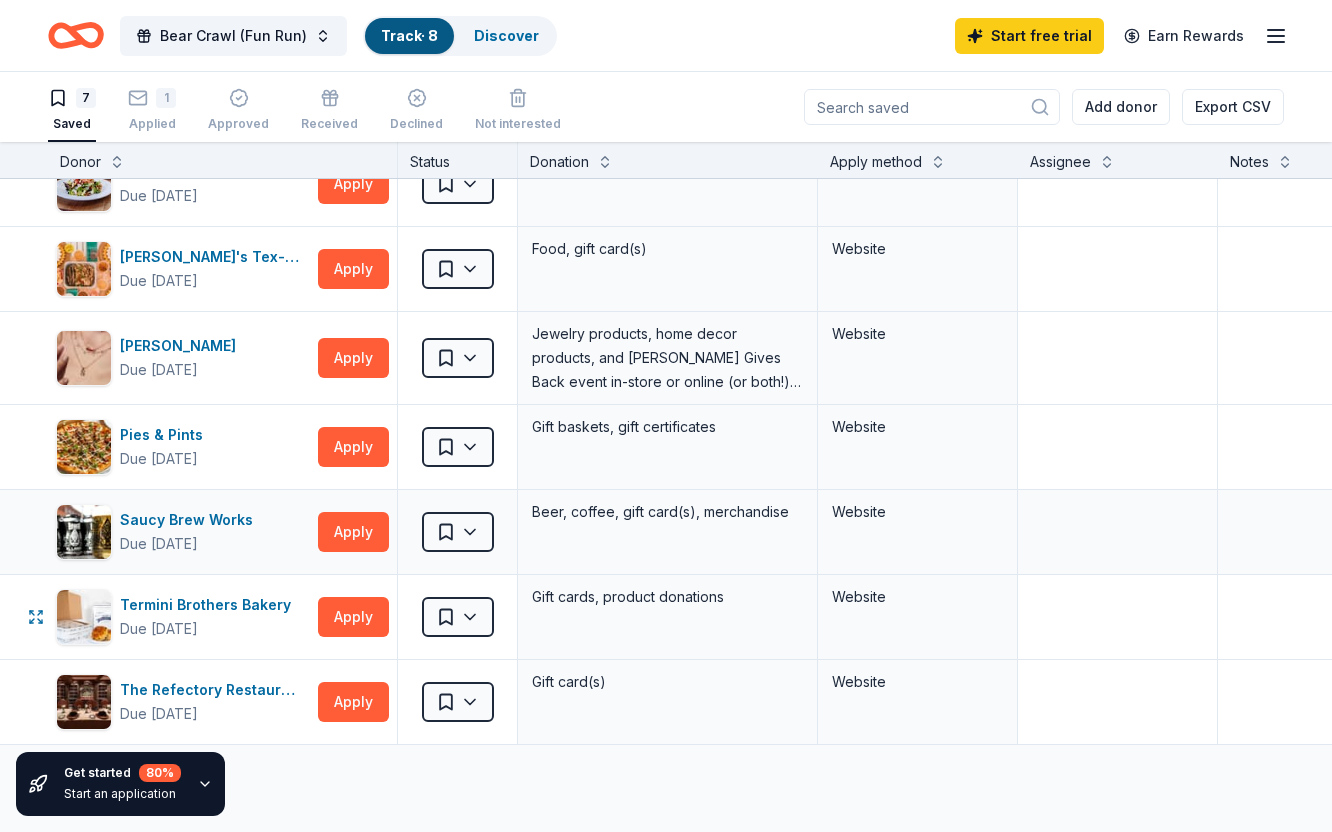 scroll, scrollTop: 0, scrollLeft: 0, axis: both 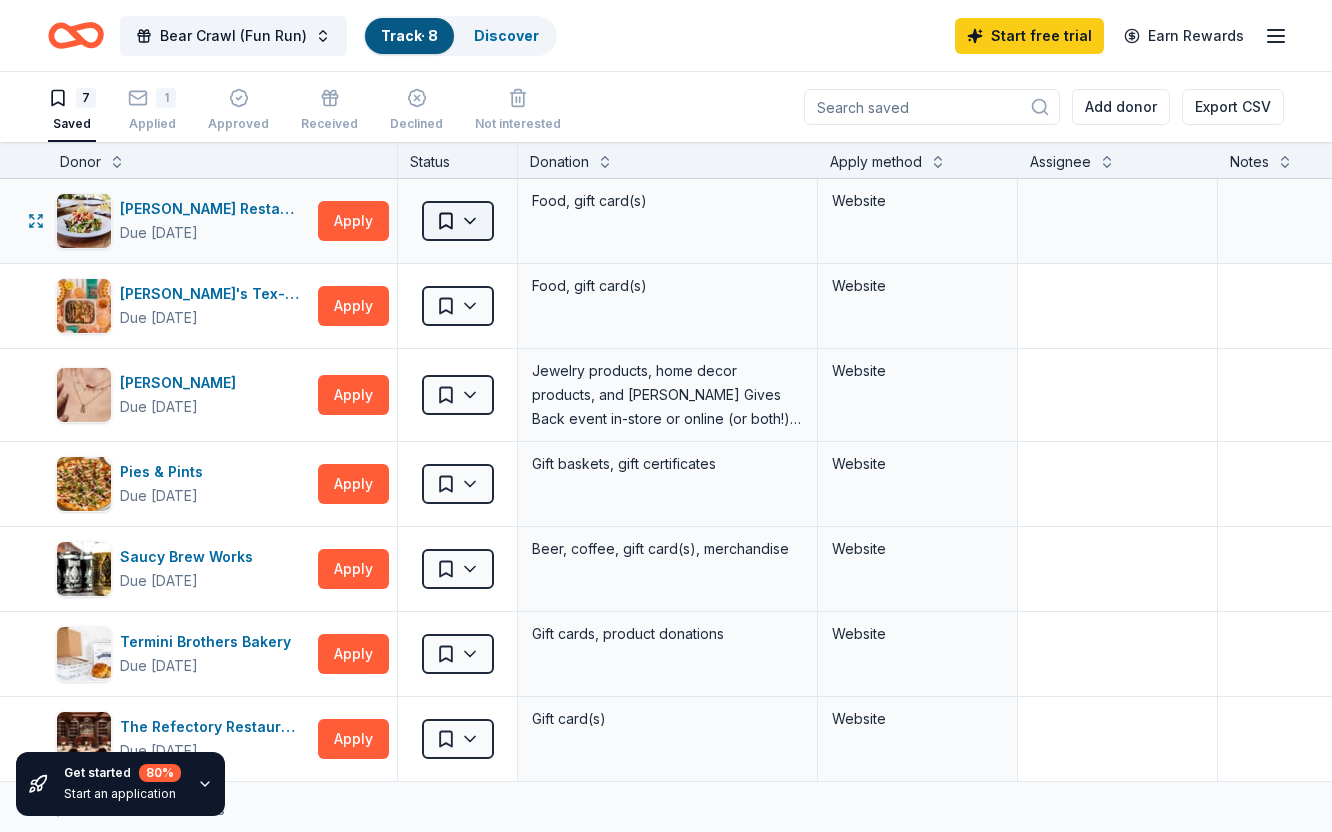 click on "Bear Crawl (Fun Run) Track  · 8 Discover Start free  trial Earn Rewards 7 Saved 1 Applied Approved Received Declined Not interested Add donor Export CSV Get started 80 % Start an application Donor Status Donation Apply method Assignee Notes [PERSON_NAME] Restaurants Due [DATE] Apply Saved Food, gift card(s) Website Chuy's Tex-Mex Due [DATE] Apply Saved Food, gift card(s) Website [PERSON_NAME] Due [DATE] Apply Saved Jewelry products, home decor products, and [PERSON_NAME] Gives Back event in-store or online (or both!) where 20% of the proceeds will support the cause or people you care about. Website Pies & Pints Due [DATE] Apply Saved Gift baskets, gift certificates Website Saucy Brew Works Due [DATE] Apply Saved Beer, coffee, gift card(s), merchandise Website Termini Brothers Bakery Due [DATE] Apply Saved Gift cards, product donations Website The Refectory Restaurant Due [DATE] Apply Saved Gift card(s) Website   Discover more donors Saved" at bounding box center [666, 416] 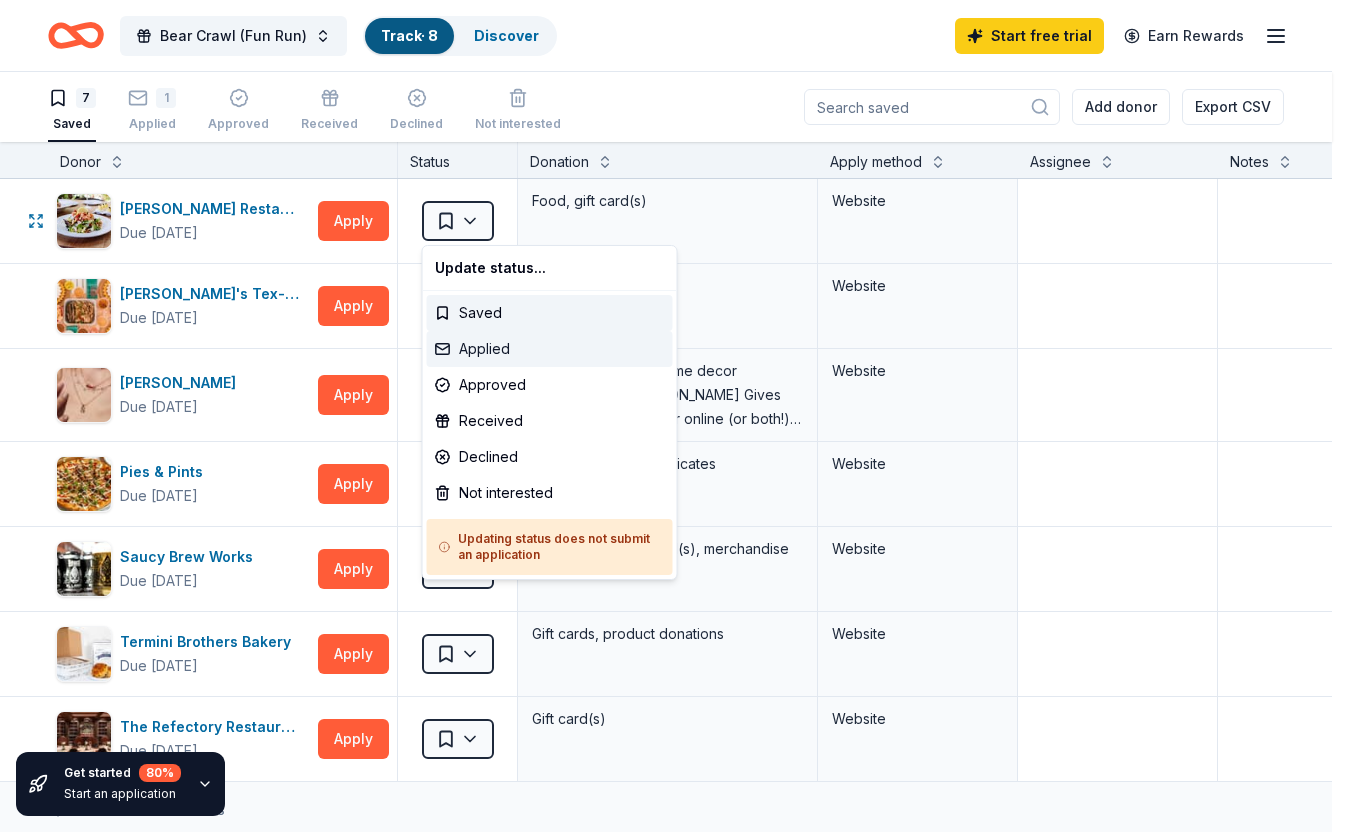 click on "Applied" at bounding box center [550, 349] 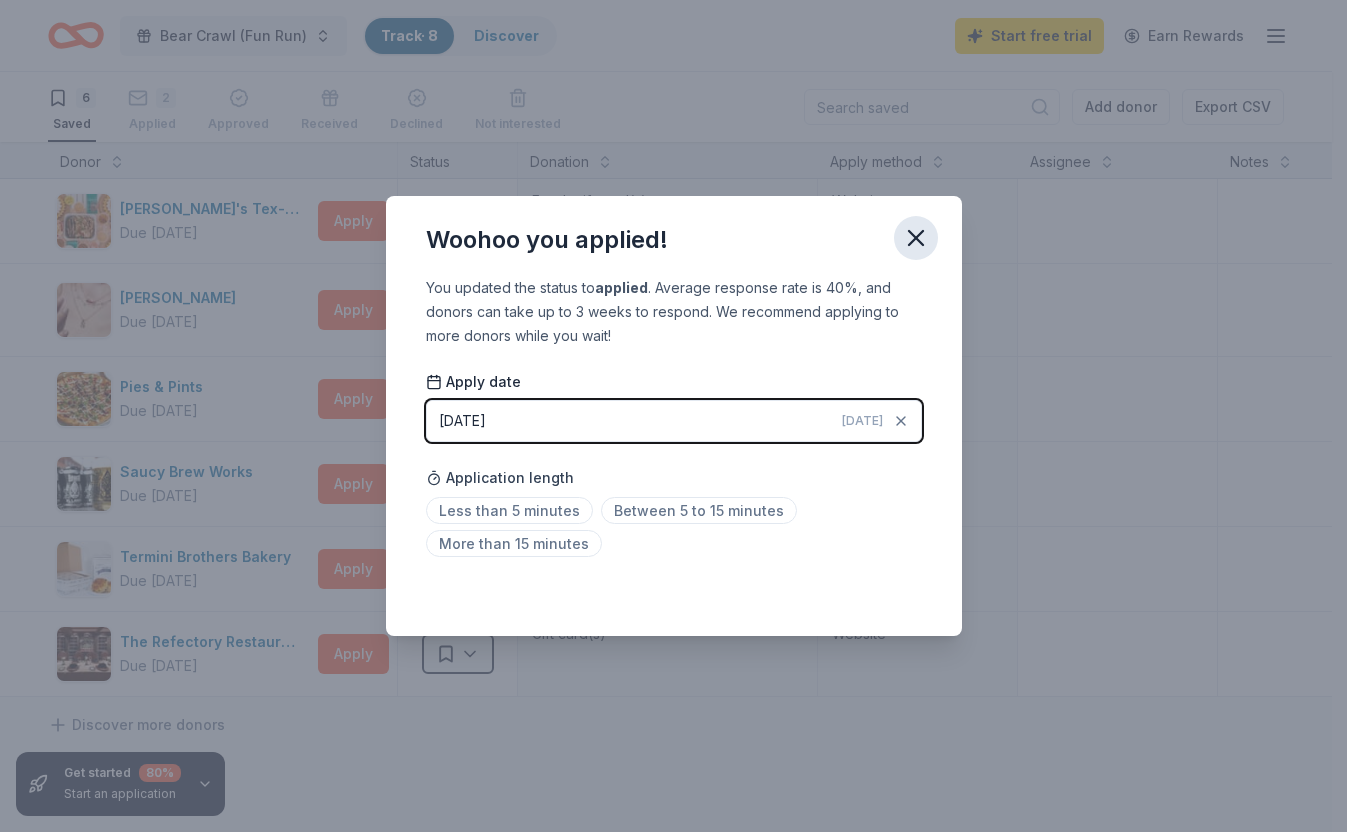 click 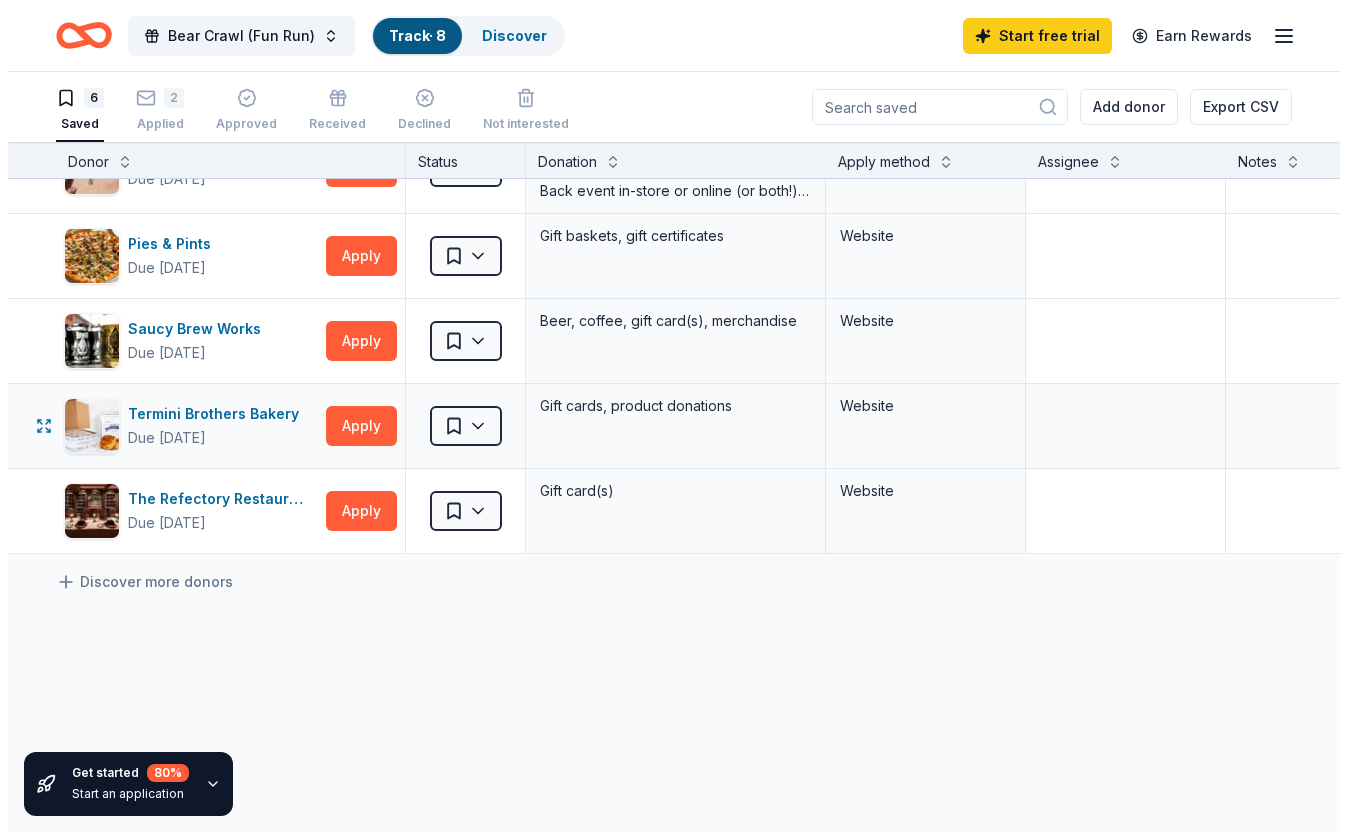 scroll, scrollTop: 168, scrollLeft: 0, axis: vertical 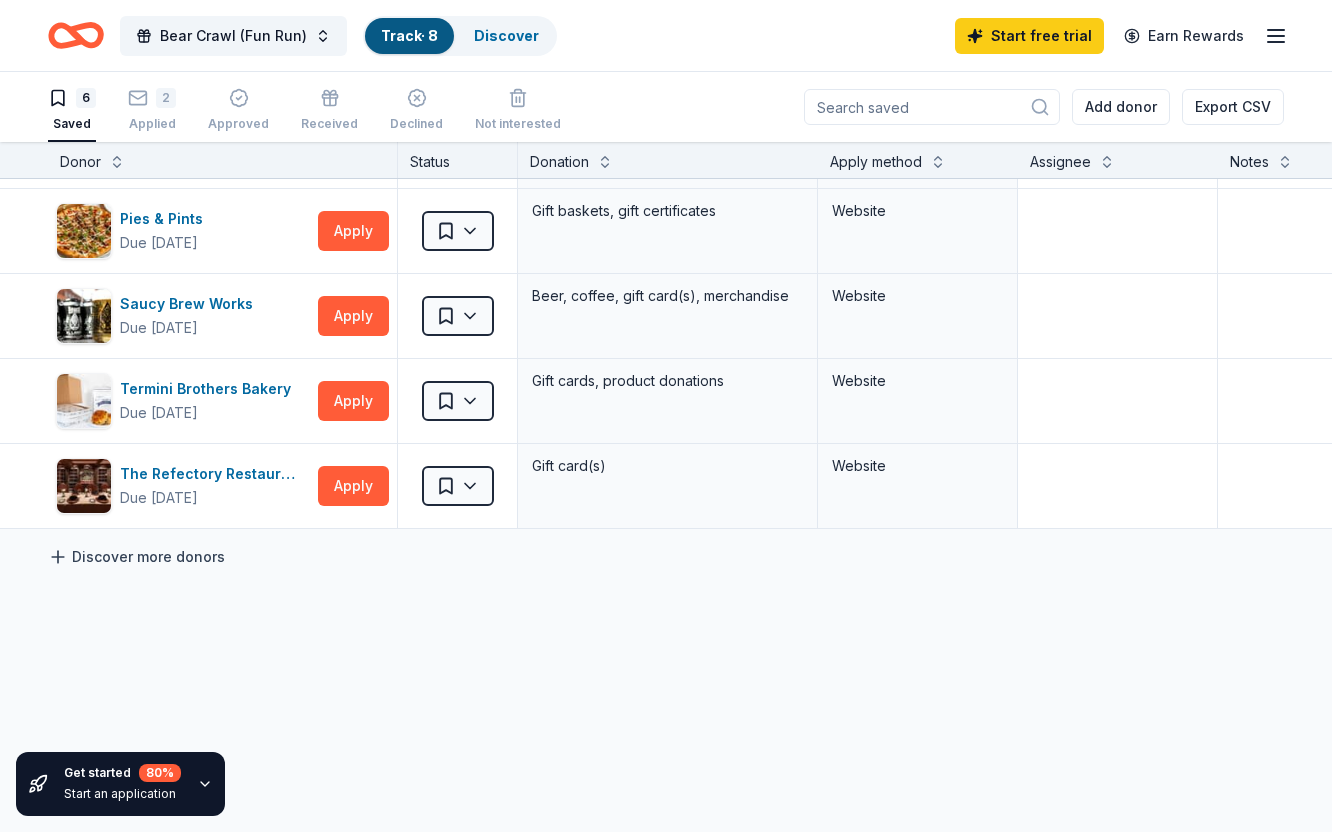 click on "Discover more donors" at bounding box center (136, 557) 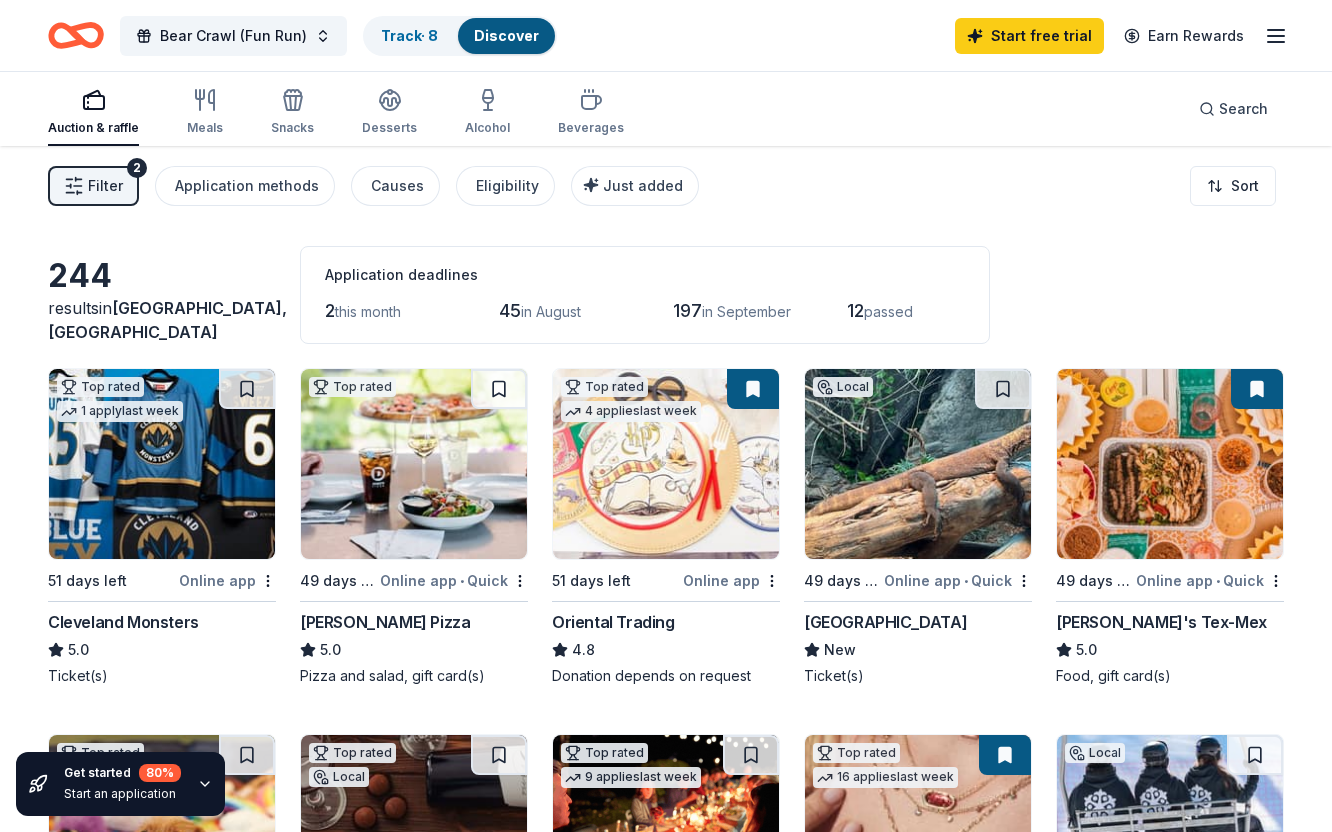 click on "Filter" at bounding box center (105, 186) 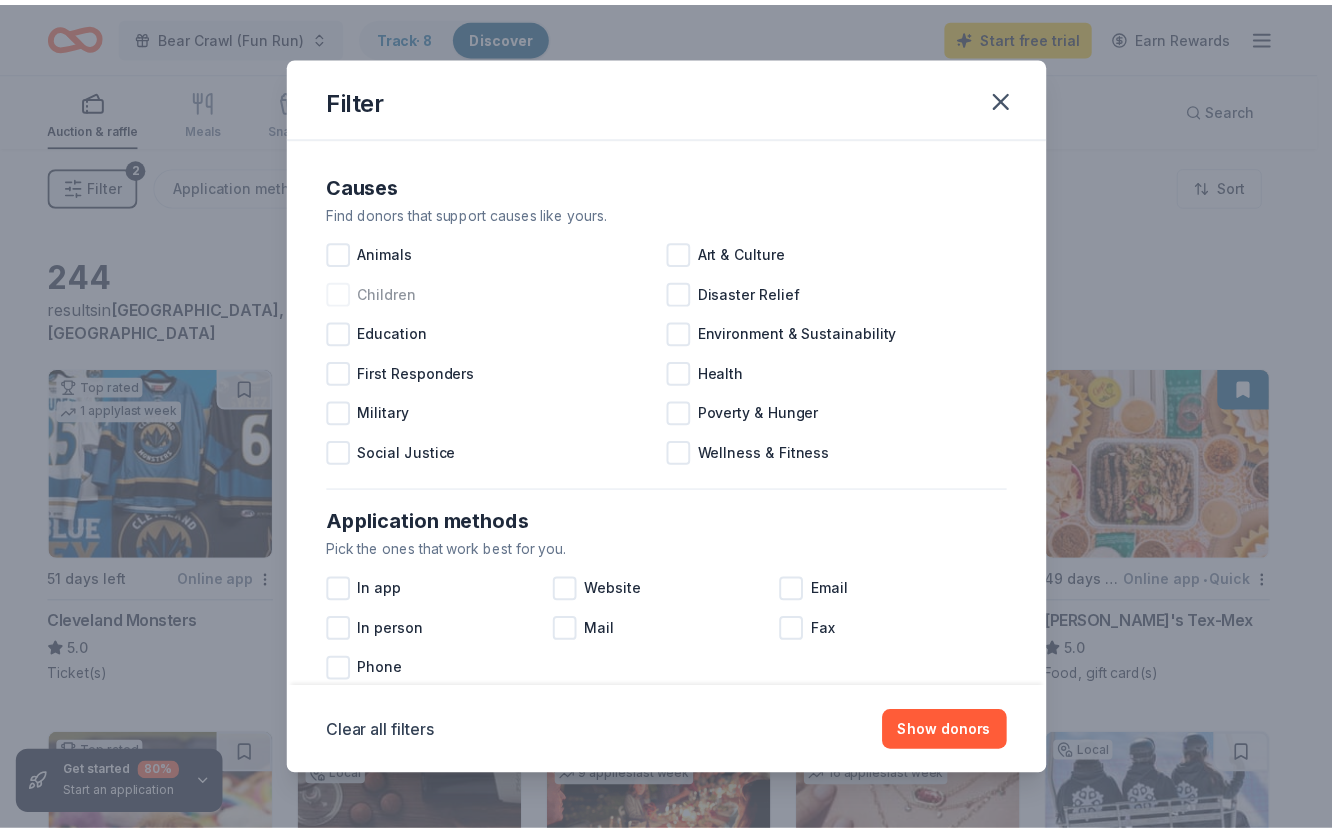 scroll, scrollTop: 13, scrollLeft: 0, axis: vertical 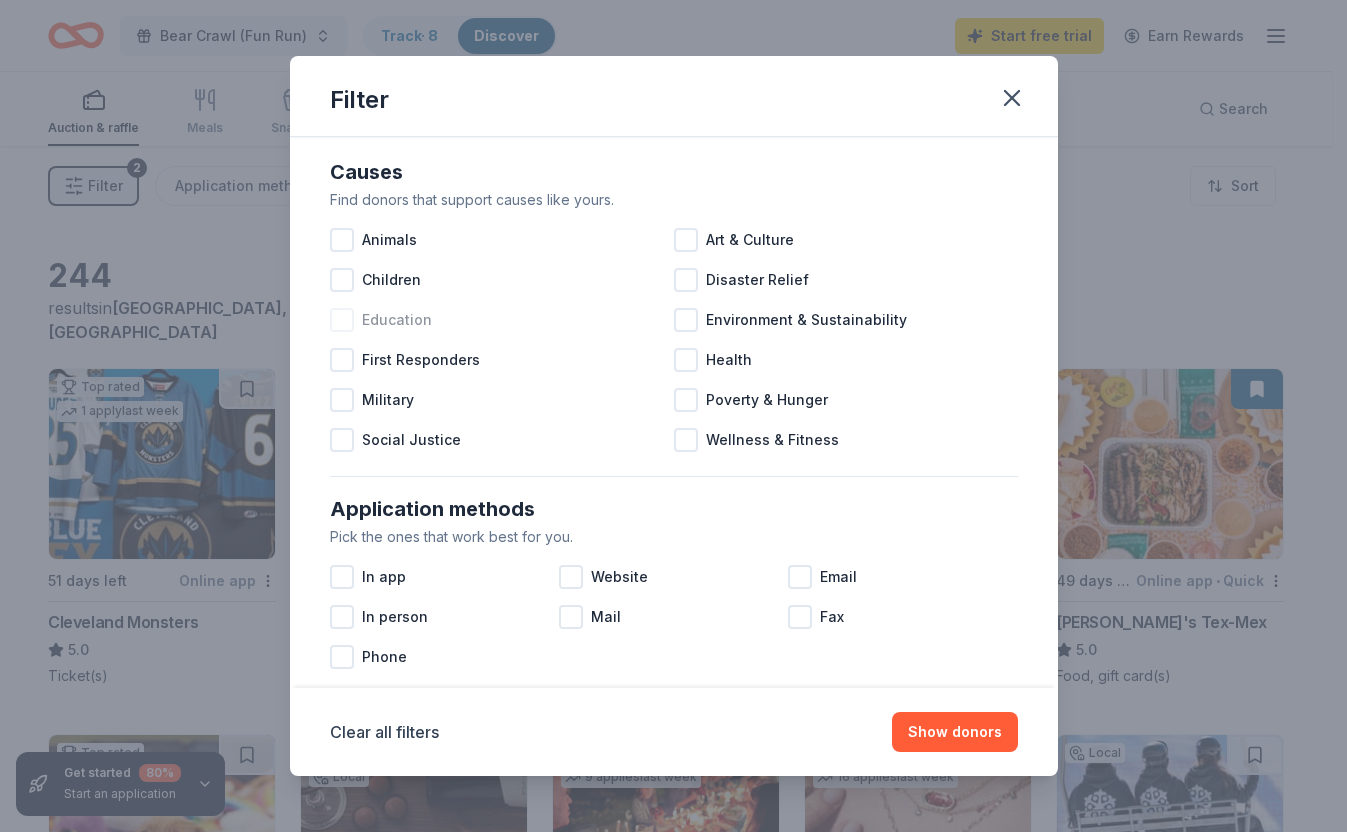 click at bounding box center [342, 320] 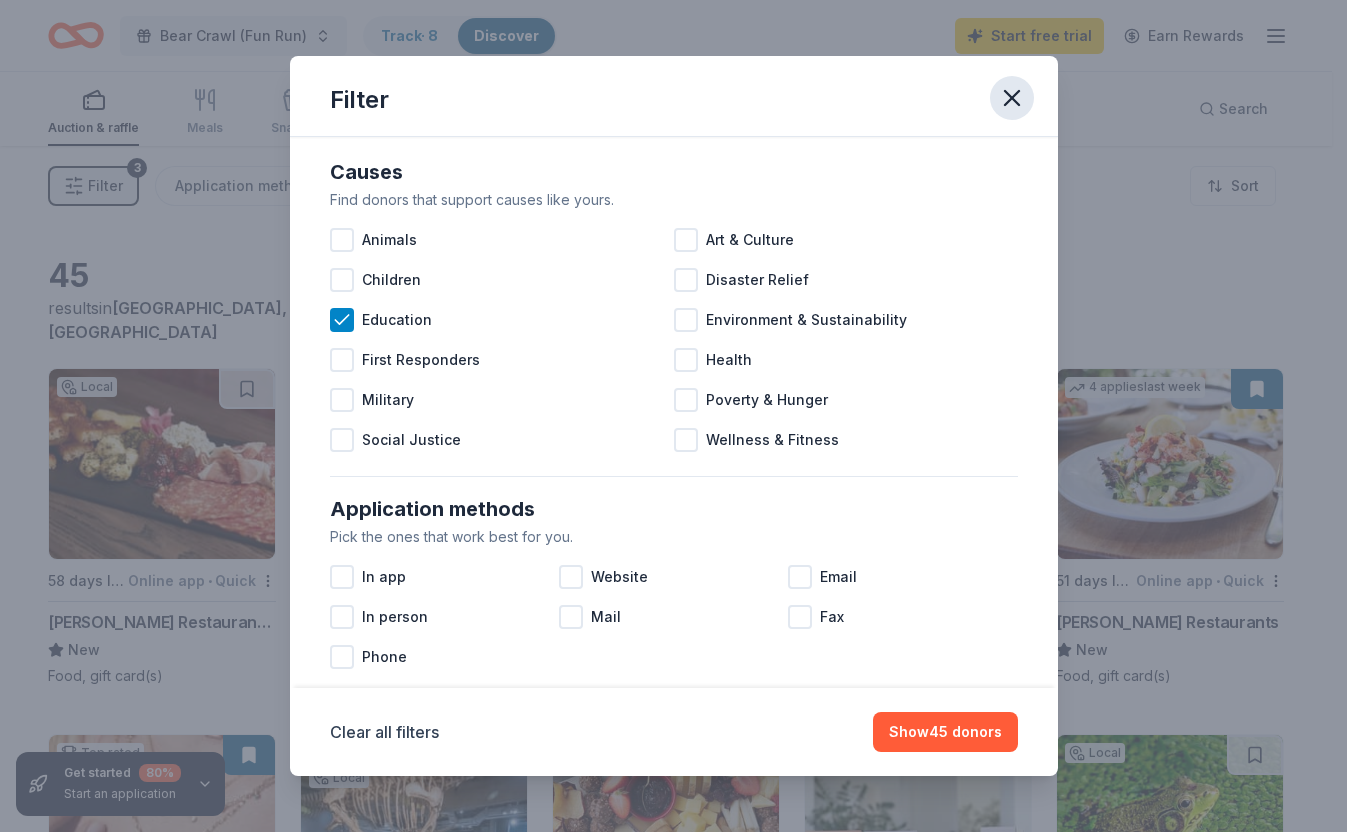 click 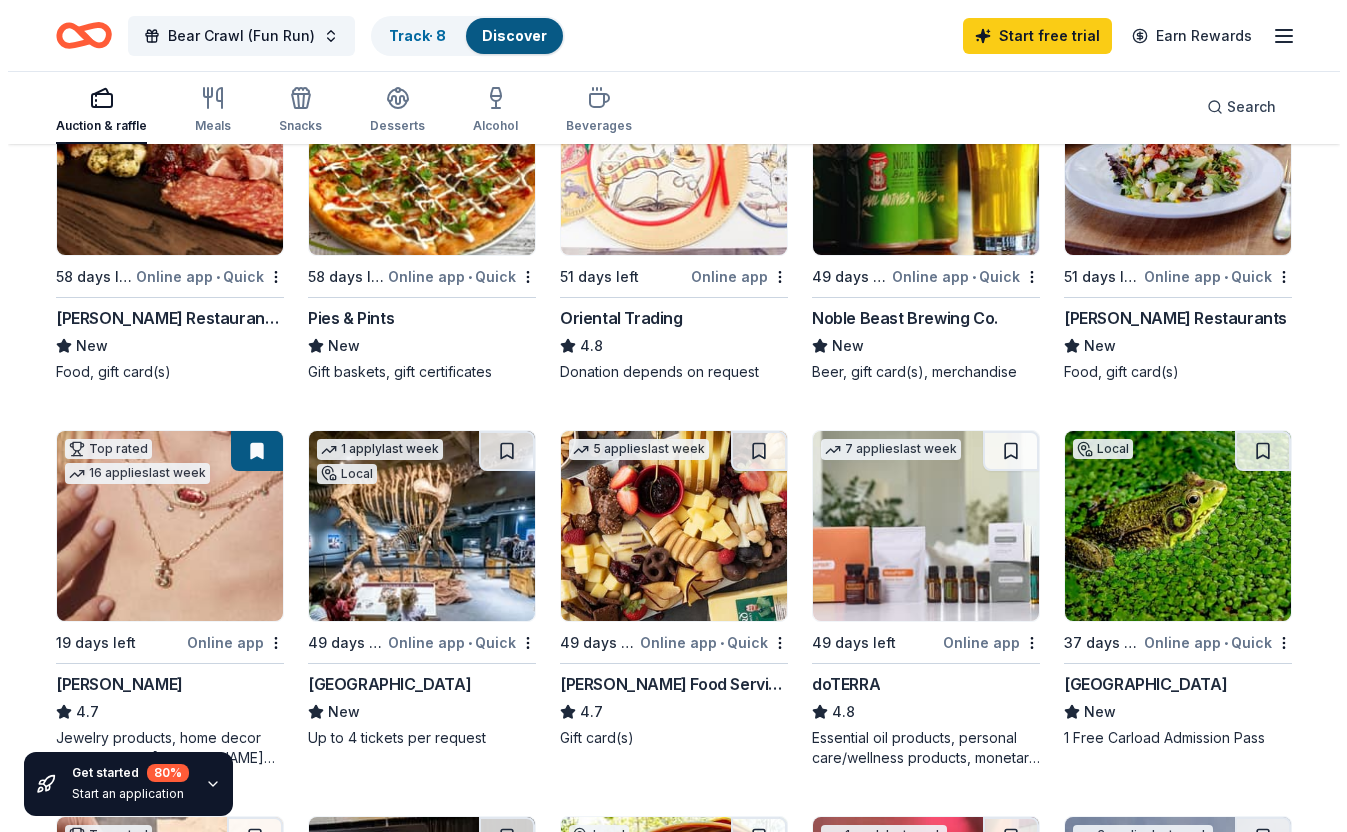 scroll, scrollTop: 0, scrollLeft: 0, axis: both 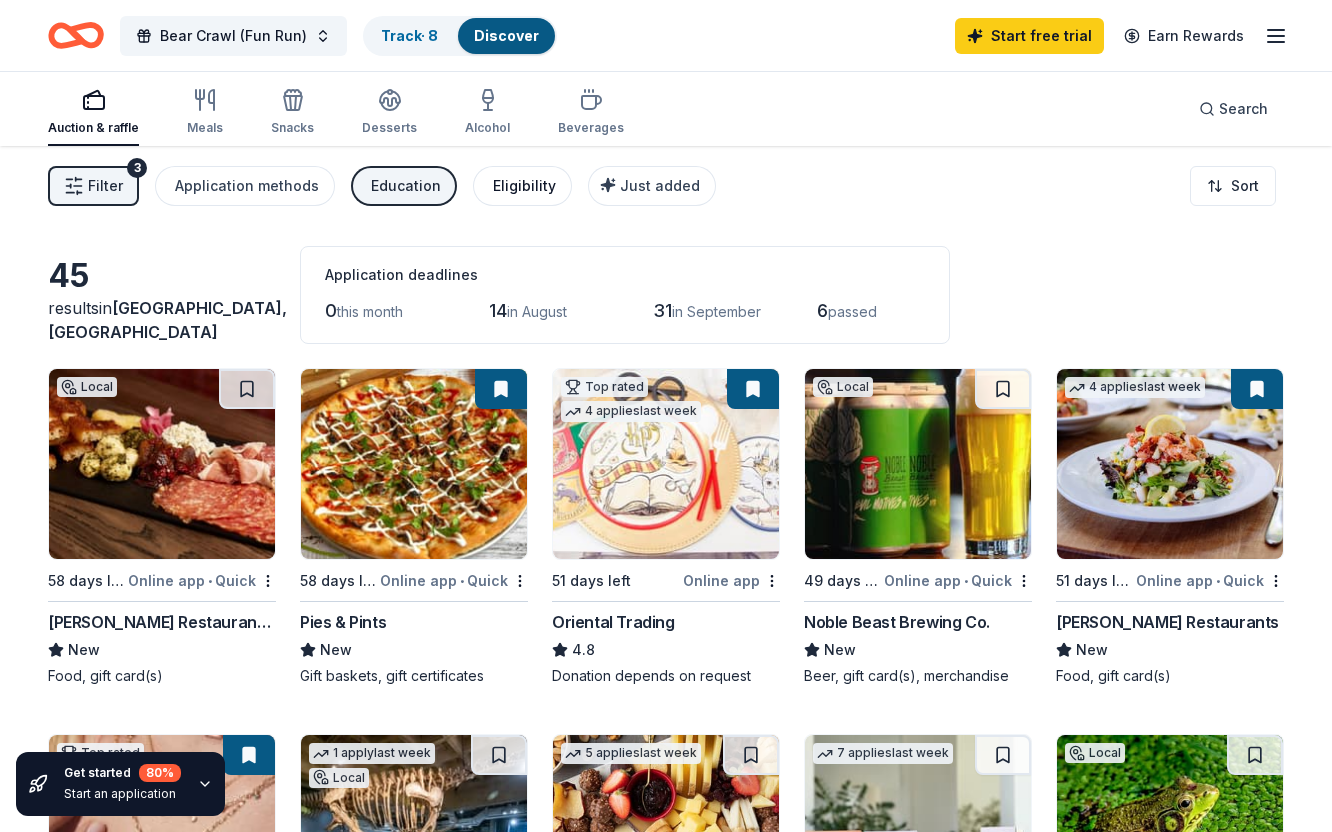 click on "Eligibility" at bounding box center (524, 186) 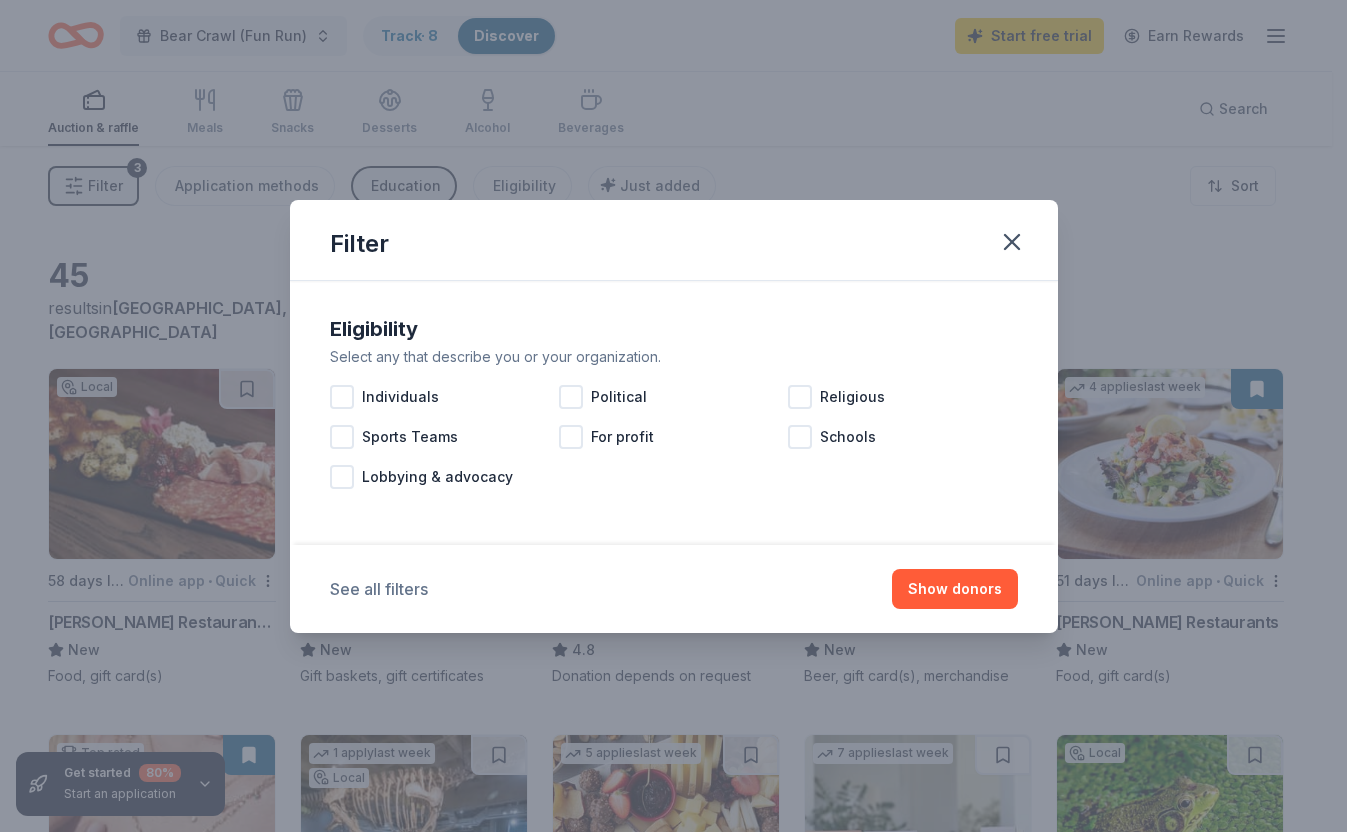click on "See all filters" at bounding box center (379, 589) 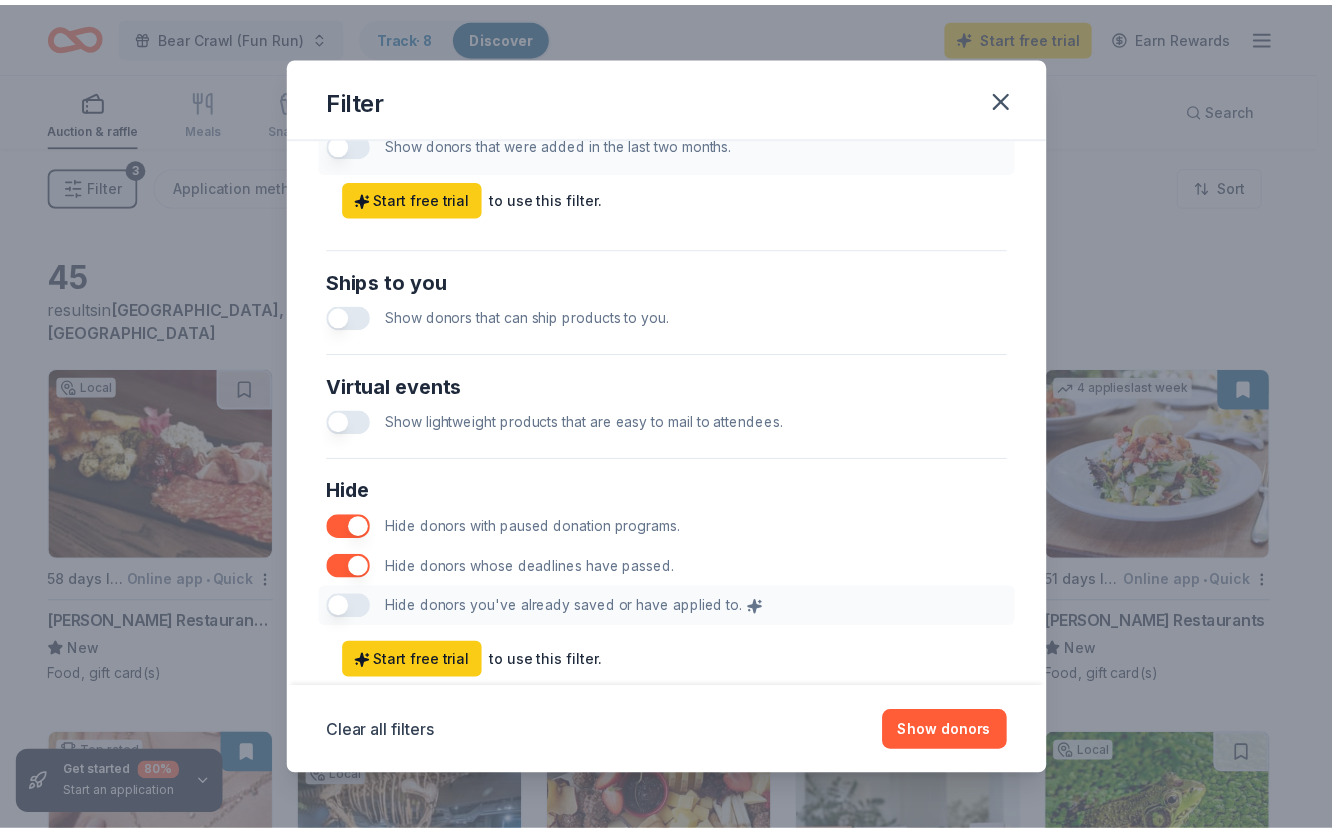 scroll, scrollTop: 903, scrollLeft: 0, axis: vertical 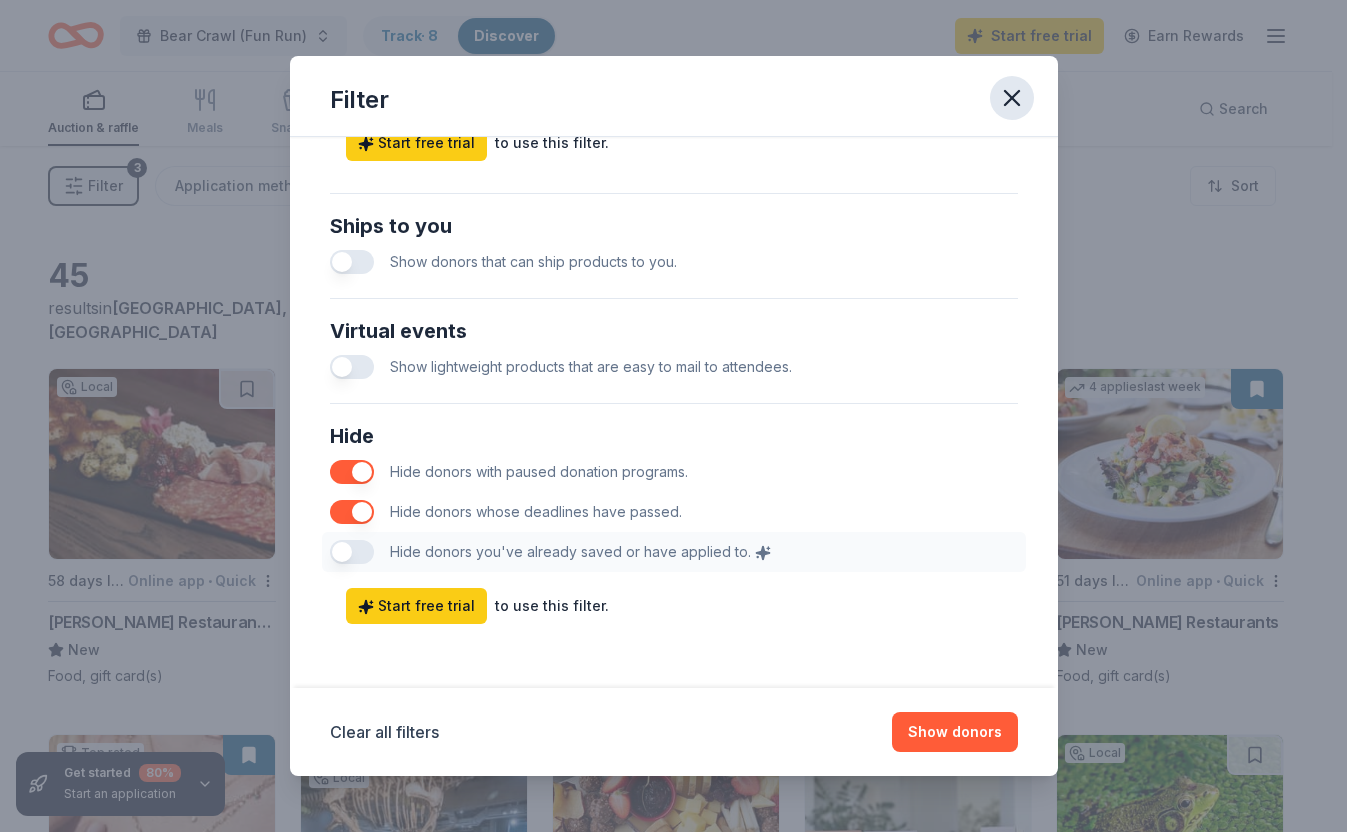click 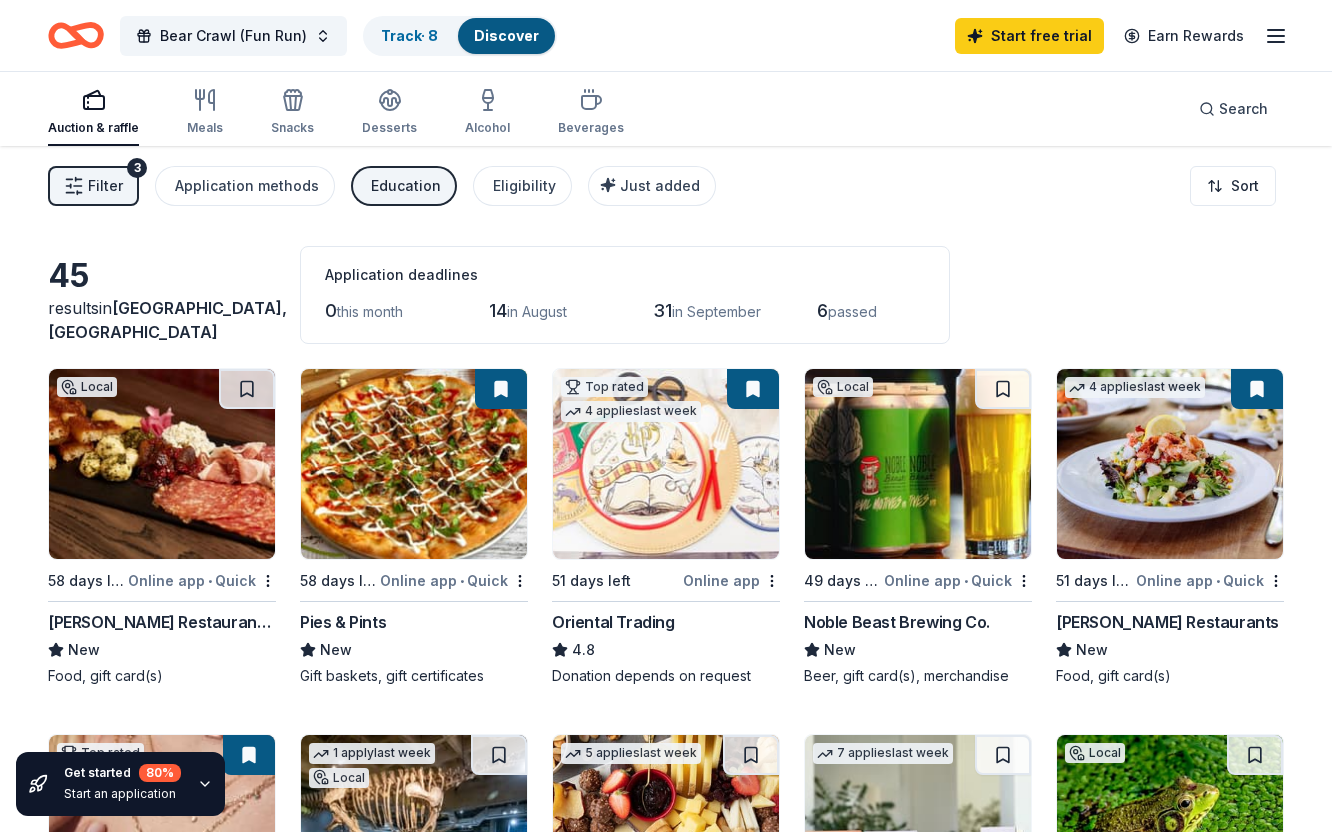 click on "Filter" at bounding box center [105, 186] 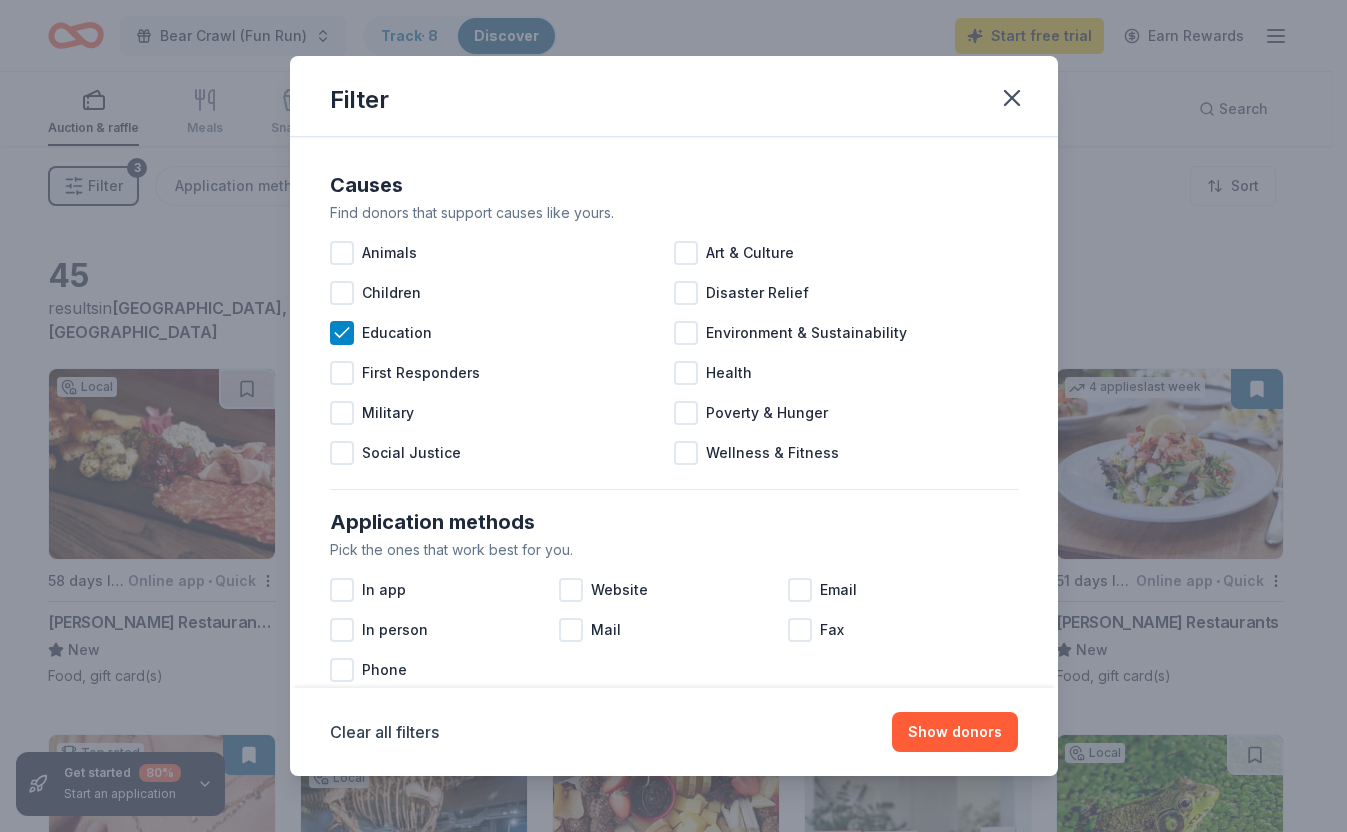 click on "Filter Causes Find donors that support causes like yours. Animals Art & Culture Children Disaster Relief Education Environment & Sustainability First Responders Health Military Poverty & Hunger Social Justice Wellness & Fitness Application methods Pick the ones that work best for you. In app Website Email In person Mail Fax Phone Eligibility Select any that describe you or your organization. Individuals Political Religious Sports Teams For profit Schools Lobbying & advocacy Just added Show donors that were added in the last two months.   Start free  trial to use this filter. Ships to you Show donors that can ship products to you. Virtual events Show lightweight products that are easy to mail to attendees. Hide Hide donors with paused donation programs. Hide donors whose deadlines have passed. Hide donors you've already saved or have applied to.   Start free  trial to use this filter. Clear all filters Show    donors" at bounding box center [673, 416] 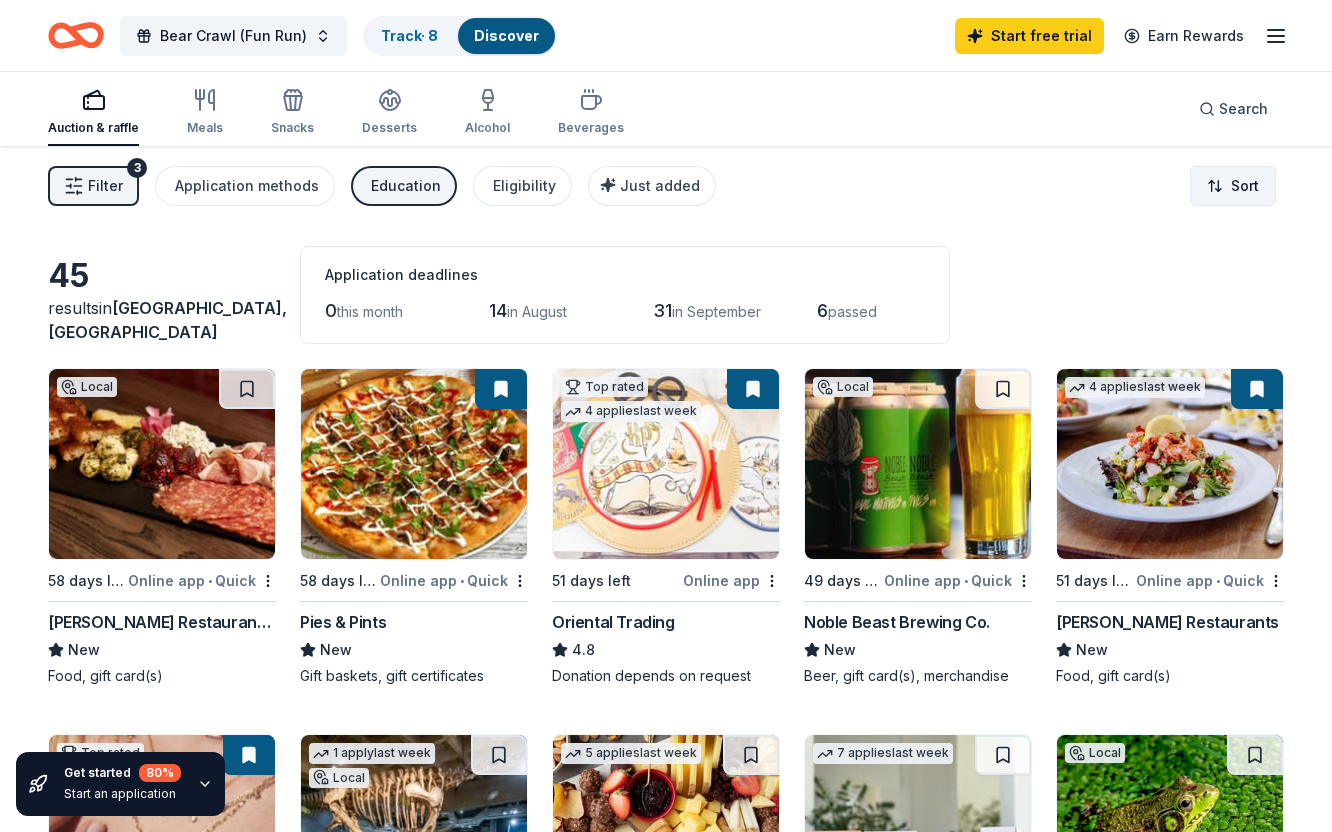 click on "Bear Crawl (Fun Run) Track  · 8 Discover Start free  trial Earn Rewards Auction & raffle Meals Snacks Desserts Alcohol Beverages Search Filter 3 Application methods Education Eligibility Just added Sort Get started 80 % Start an application 45 results  in  [GEOGRAPHIC_DATA], [GEOGRAPHIC_DATA] Application deadlines 0  this month 14  in [DATE]  in [DATE]  passed Local 58 days left Online app • Quick [PERSON_NAME] Restaurant Group New Food, gift card(s) 58 days left Online app • Quick Pies & Pints New Gift baskets, gift certificates Top rated 4   applies  last week 51 days left Online app Oriental Trading 4.8 Donation depends on request Local 49 days left Online app • Quick Noble Beast Brewing Co. New Beer, gift card(s), merchandise 4   applies  last week 51 days left Online app • Quick [PERSON_NAME] Restaurants New Food, gift card(s) Top rated 16   applies  last week 19 days left Online app [PERSON_NAME] 4.7 1   apply  last week Local 49 days left Online app • Quick [GEOGRAPHIC_DATA] New 5   applies  last week" at bounding box center (666, 416) 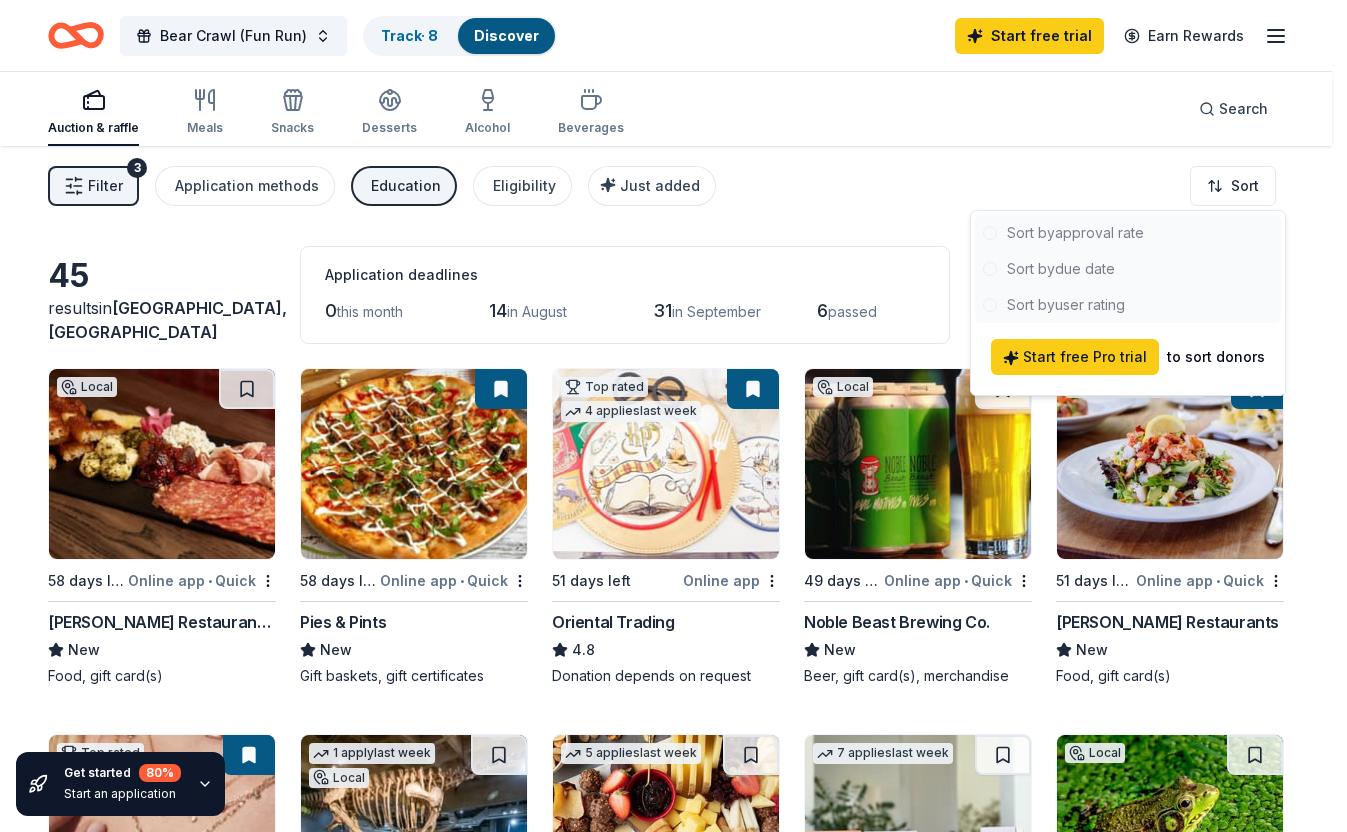 click on "Bear Crawl (Fun Run) Track  · 8 Discover Start free  trial Earn Rewards Auction & raffle Meals Snacks Desserts Alcohol Beverages Search Filter 3 Application methods Education Eligibility Just added Sort Get started 80 % Start an application 45 results  in  [GEOGRAPHIC_DATA], [GEOGRAPHIC_DATA] Application deadlines 0  this month 14  in [DATE]  in [DATE]  passed Local 58 days left Online app • Quick [PERSON_NAME] Restaurant Group New Food, gift card(s) 58 days left Online app • Quick Pies & Pints New Gift baskets, gift certificates Top rated 4   applies  last week 51 days left Online app Oriental Trading 4.8 Donation depends on request Local 49 days left Online app • Quick Noble Beast Brewing Co. New Beer, gift card(s), merchandise 4   applies  last week 51 days left Online app • Quick [PERSON_NAME] Restaurants New Food, gift card(s) Top rated 16   applies  last week 19 days left Online app [PERSON_NAME] 4.7 1   apply  last week Local 49 days left Online app • Quick [GEOGRAPHIC_DATA] New 5   applies  last week" at bounding box center [673, 416] 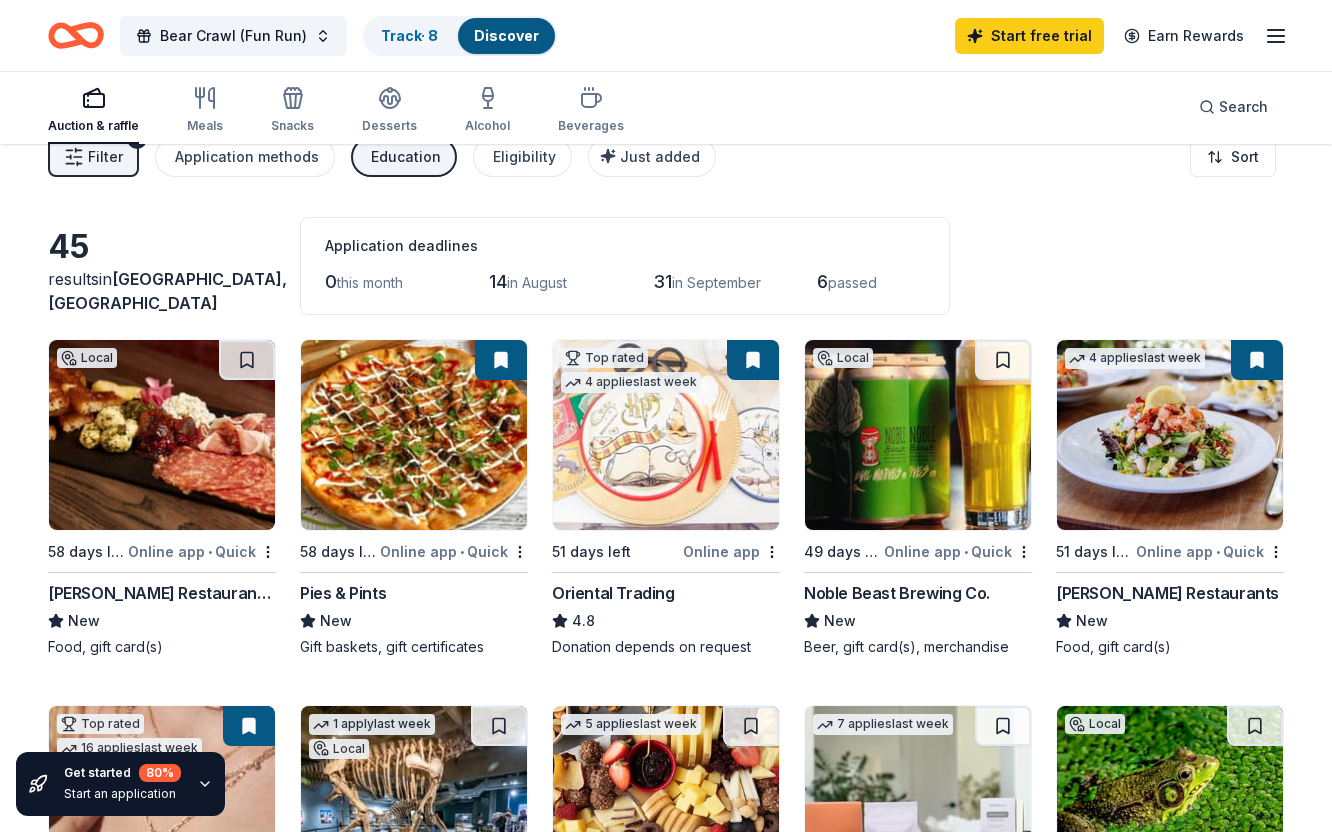scroll, scrollTop: 0, scrollLeft: 0, axis: both 